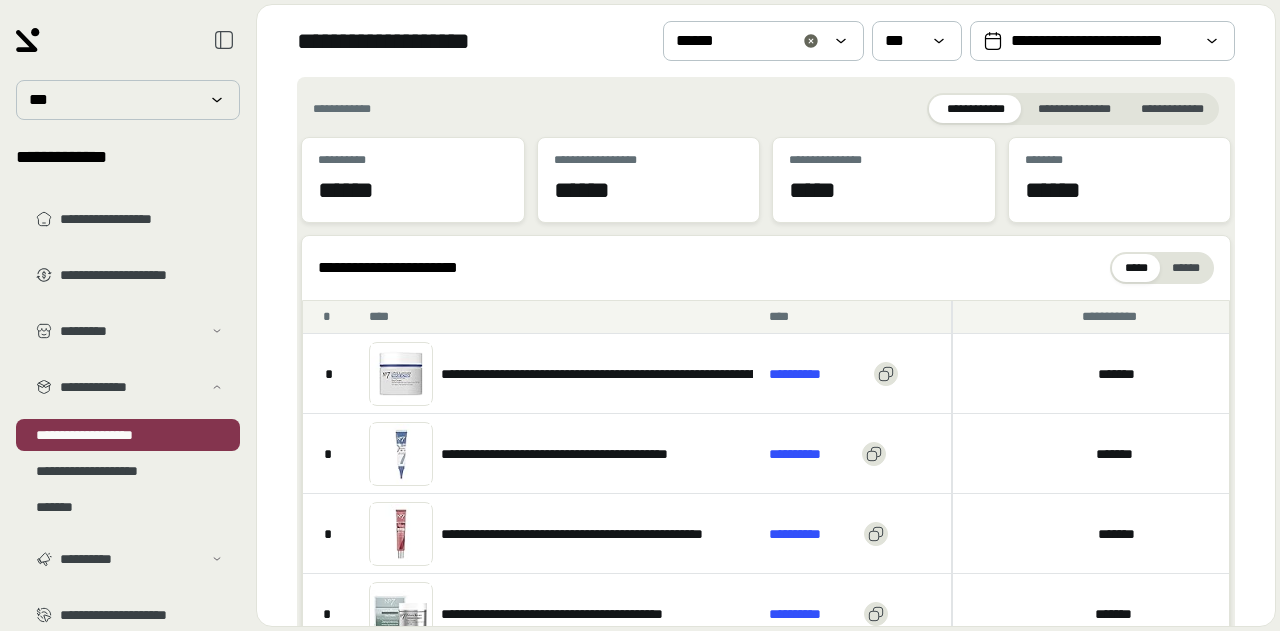 scroll, scrollTop: 0, scrollLeft: 0, axis: both 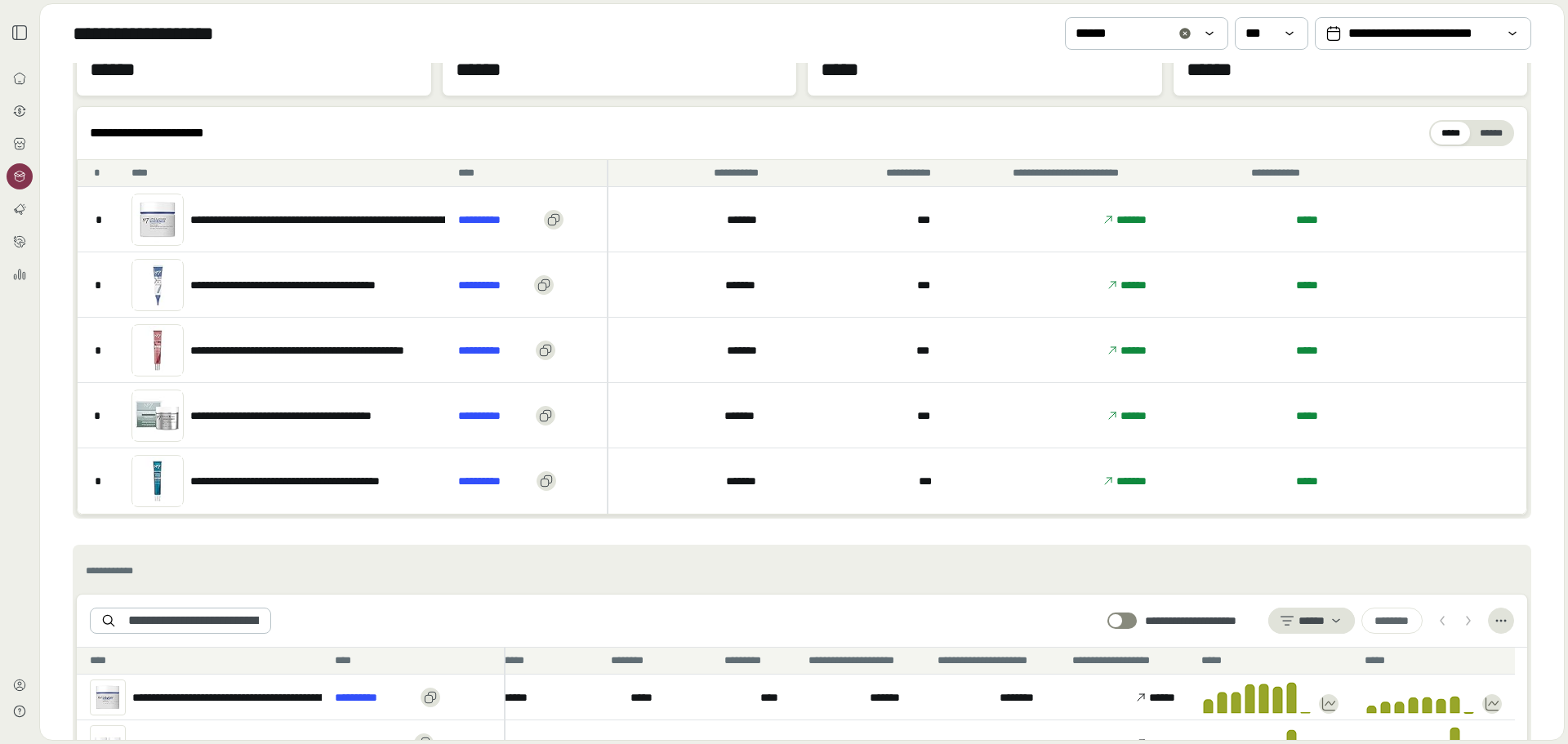 click on "**********" at bounding box center (802, 133) 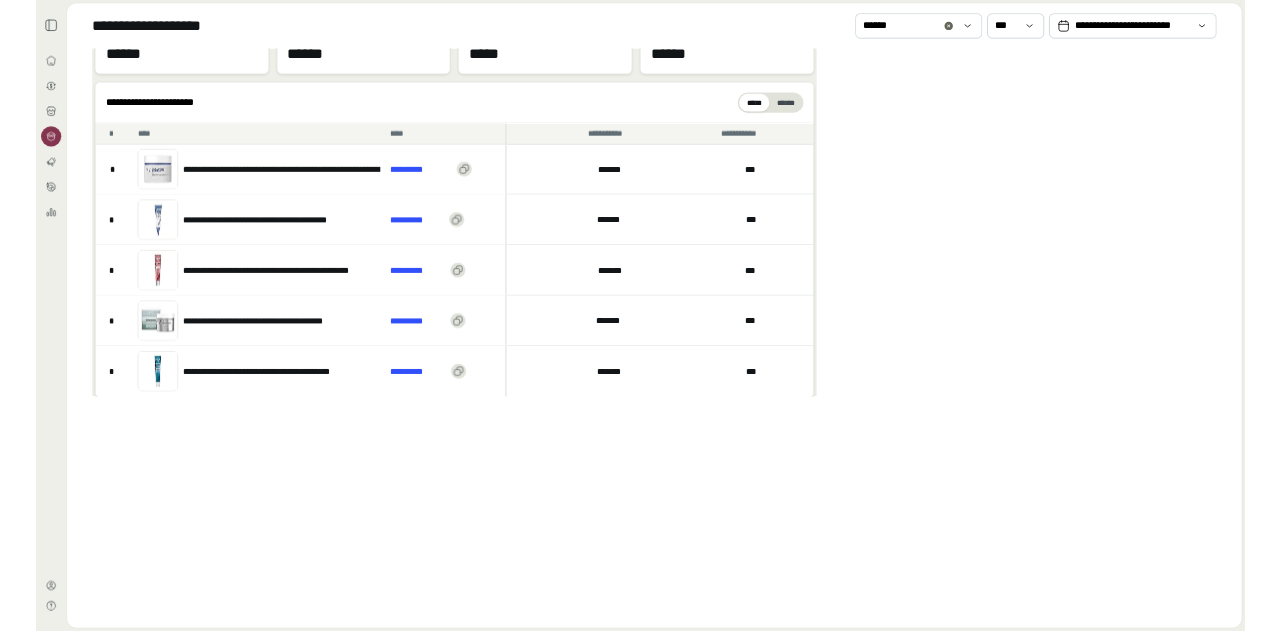 scroll, scrollTop: 104, scrollLeft: 0, axis: vertical 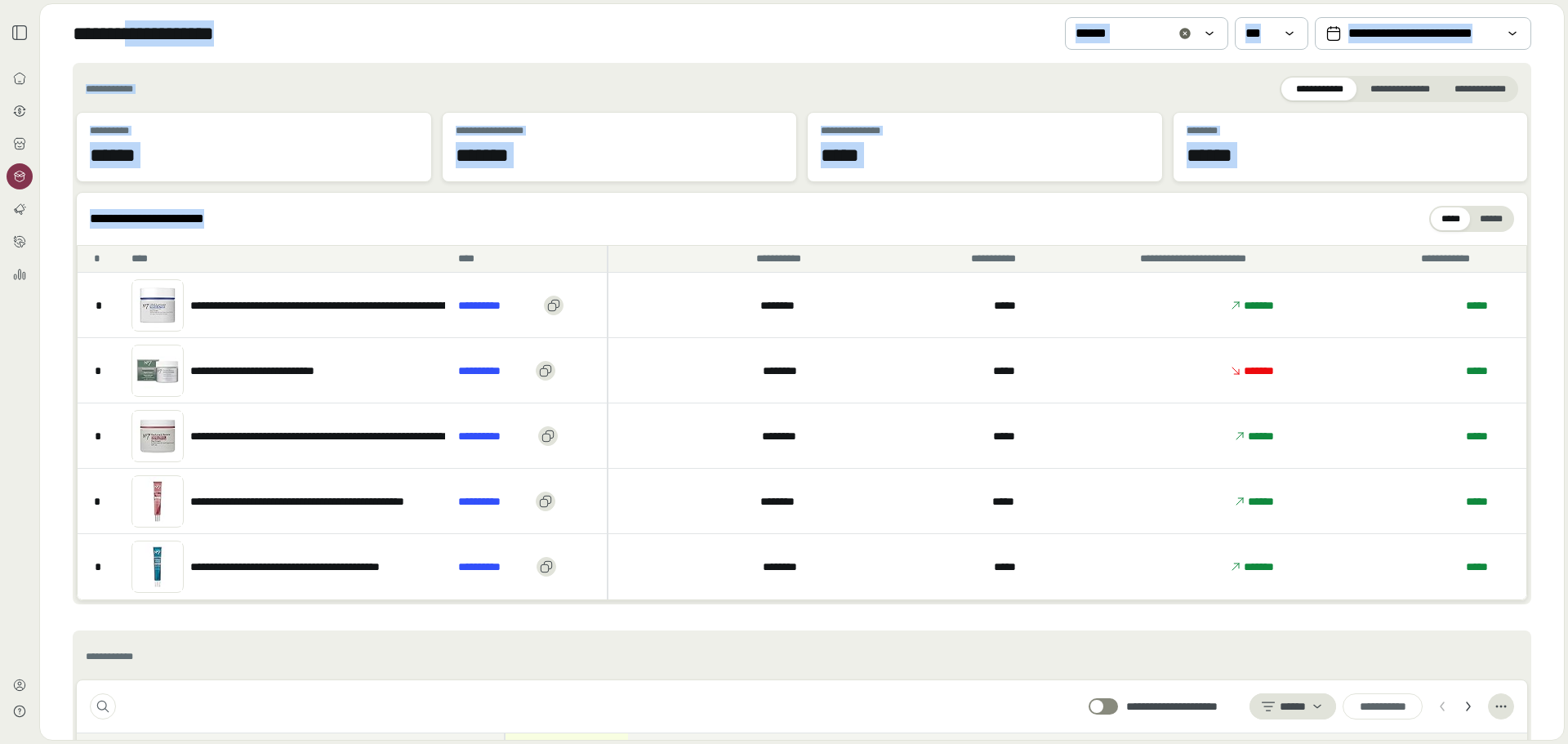 drag, startPoint x: 156, startPoint y: 38, endPoint x: 345, endPoint y: 210, distance: 255.54843 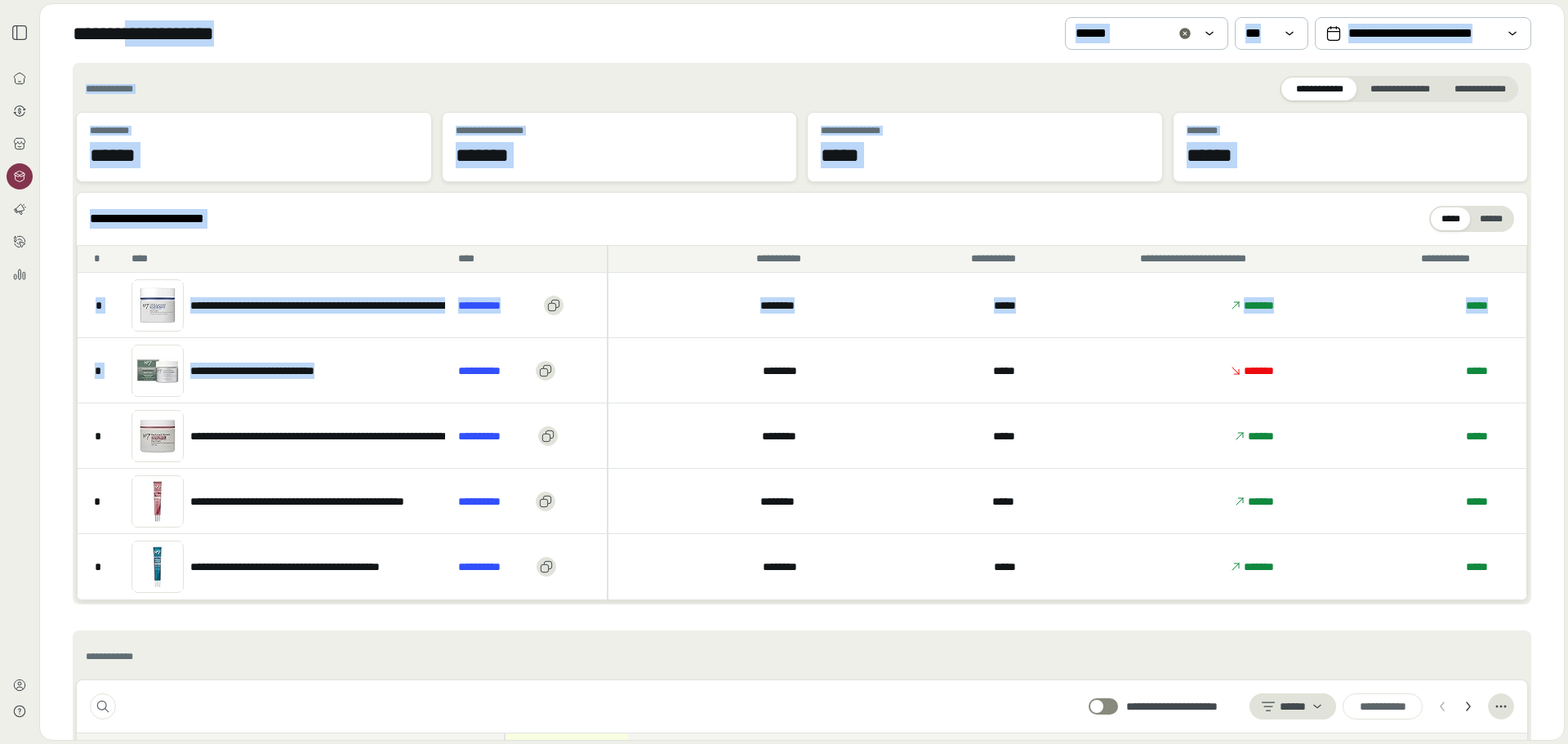 drag, startPoint x: 151, startPoint y: 26, endPoint x: 448, endPoint y: 288, distance: 396.04671 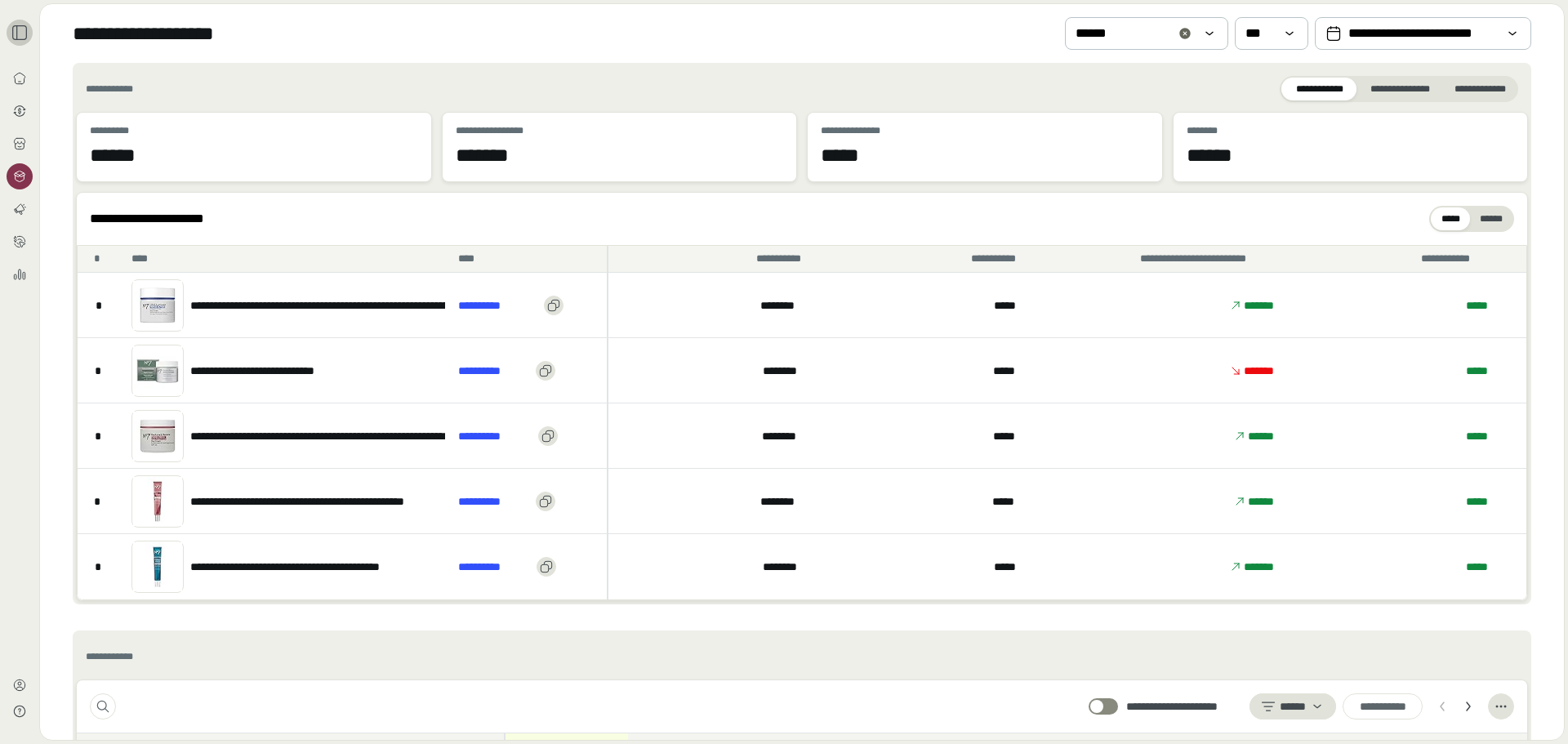 click 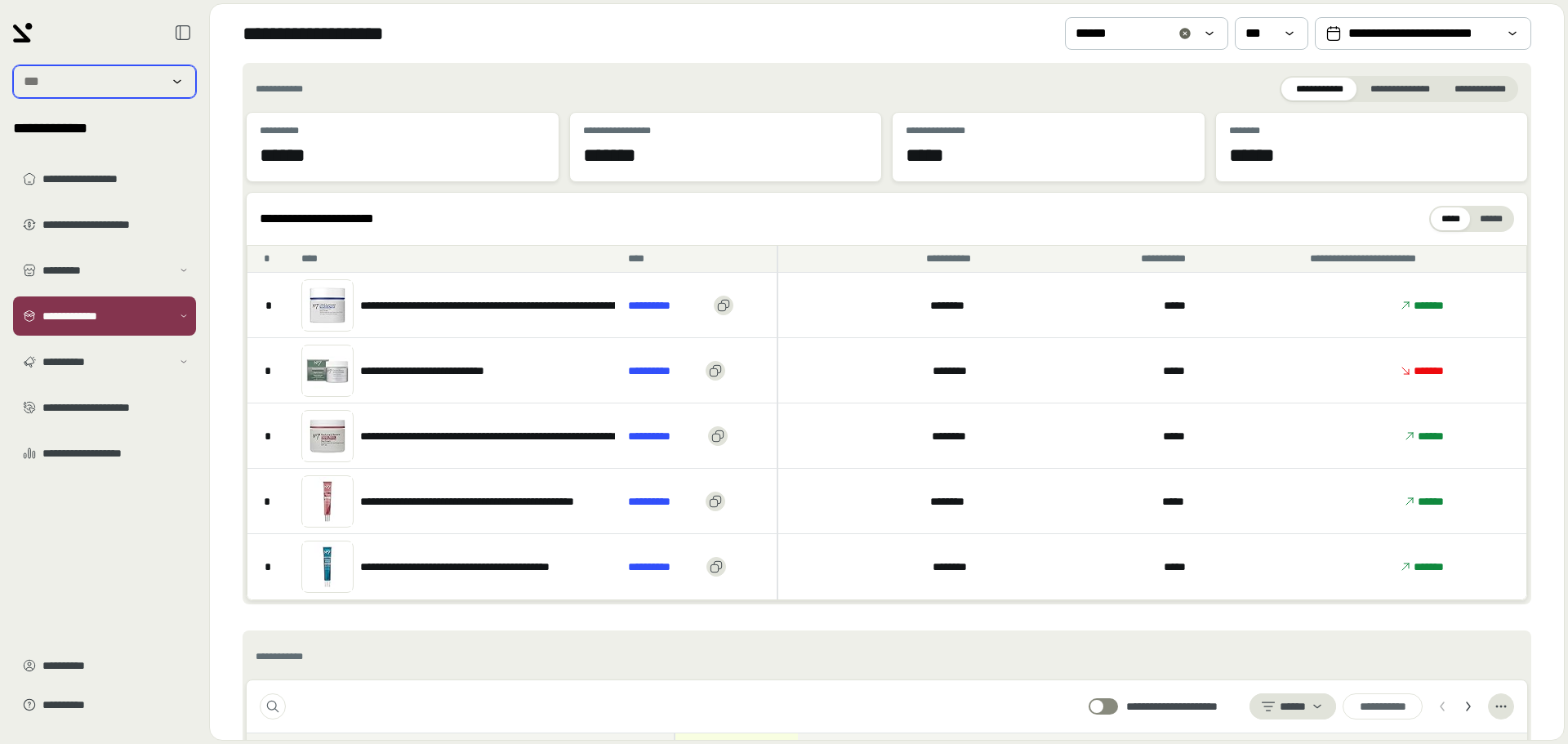 click at bounding box center (93, 82) 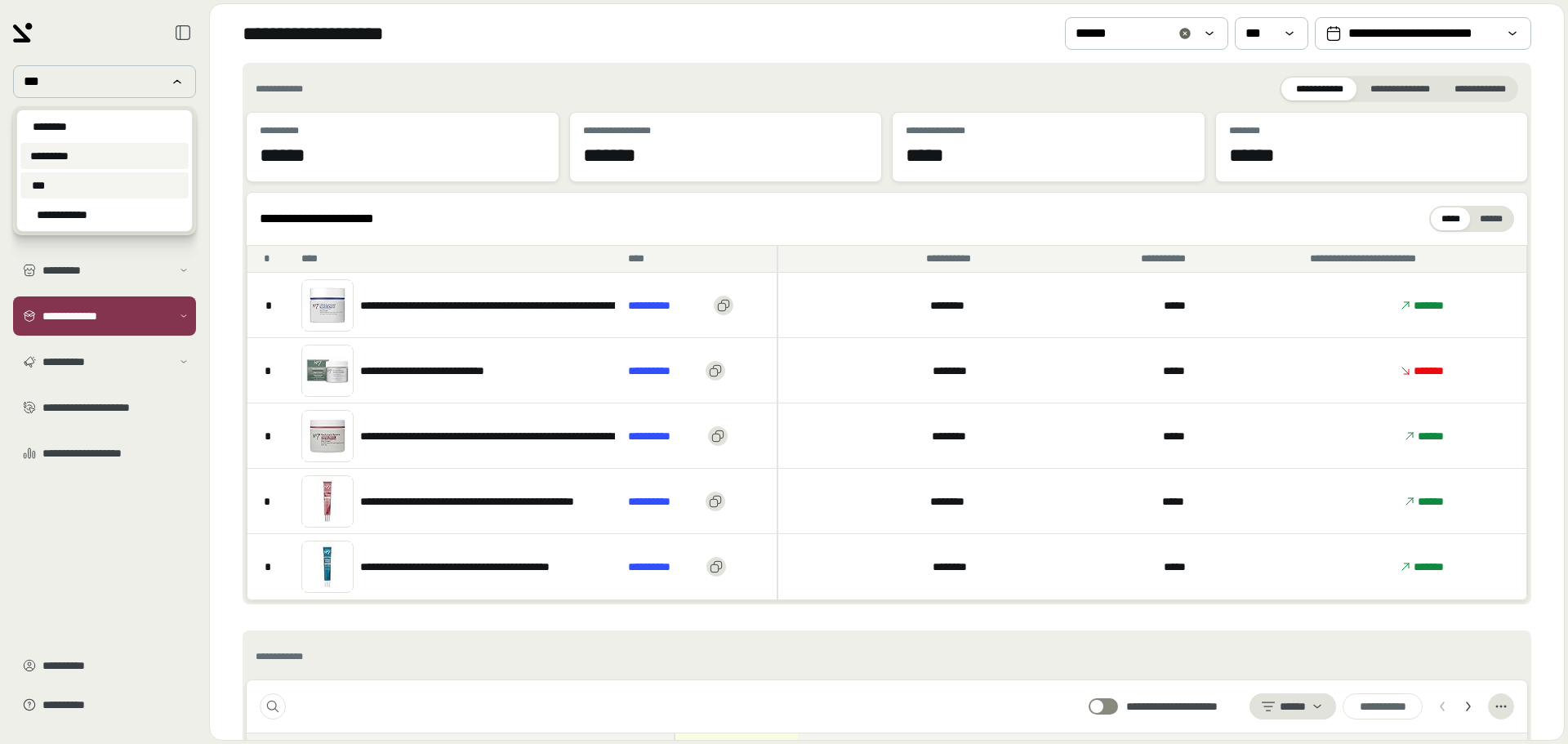 click on "*********" at bounding box center [105, 156] 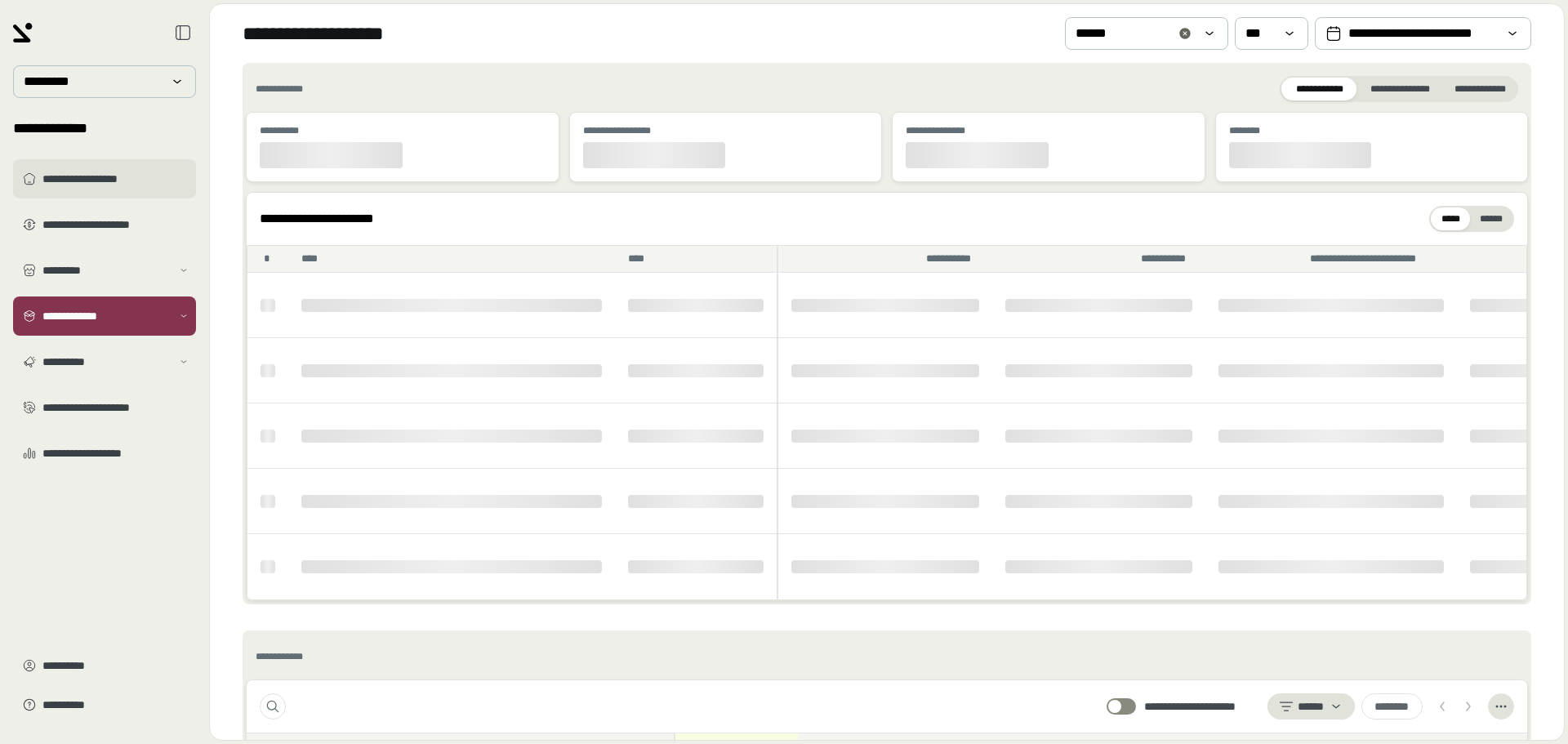click on "**********" at bounding box center (116, 179) 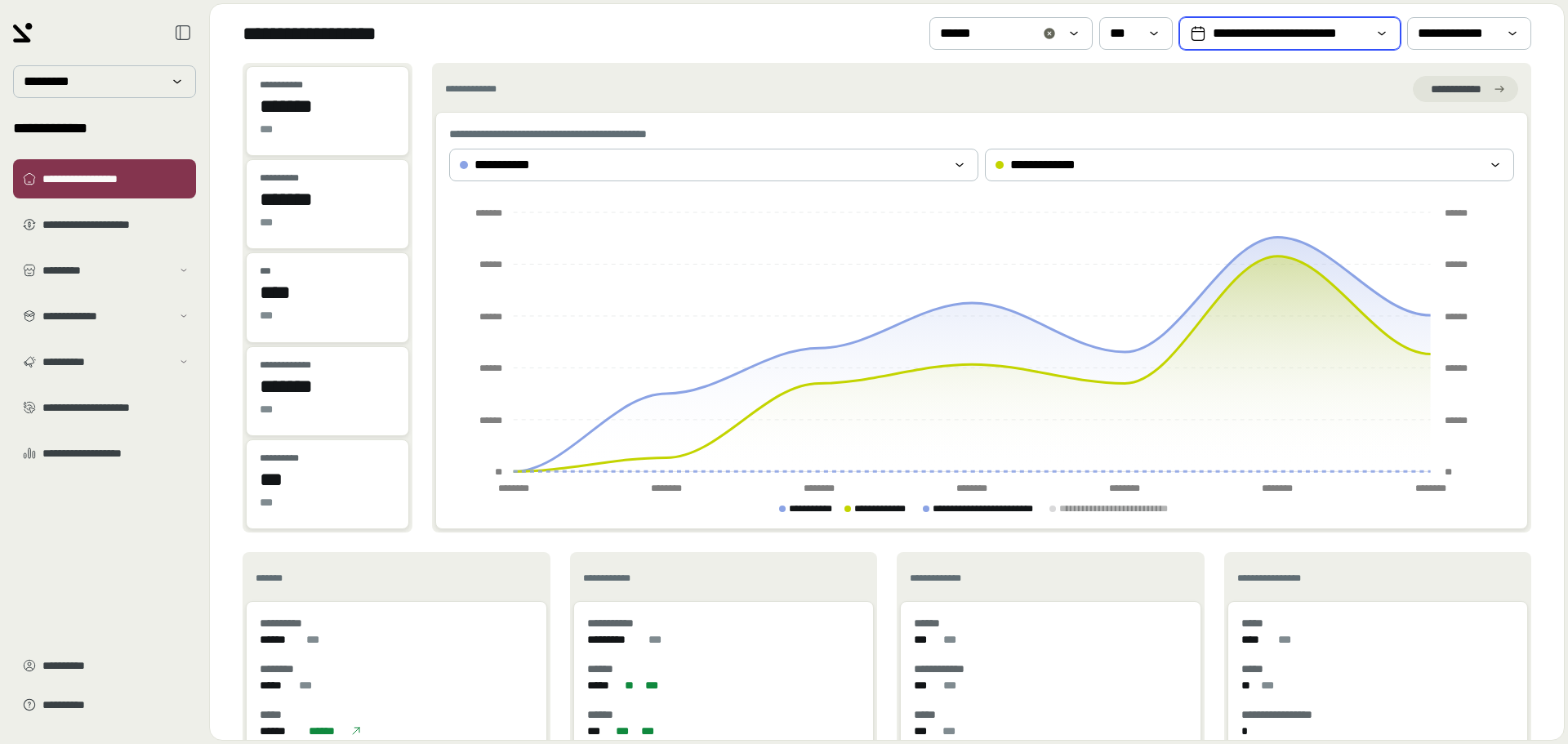 click on "**********" at bounding box center [1290, 33] 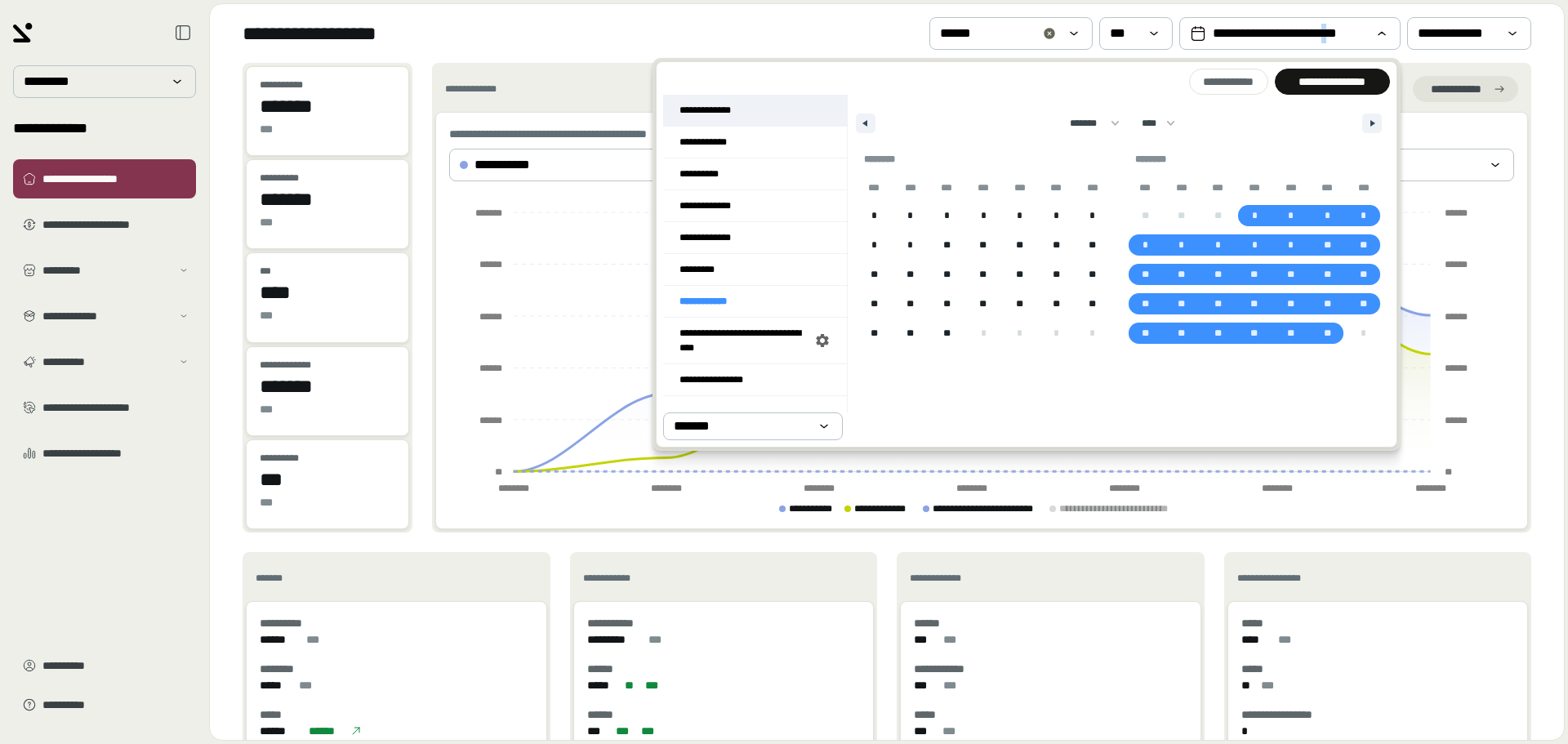 click on "**********" at bounding box center [755, 110] 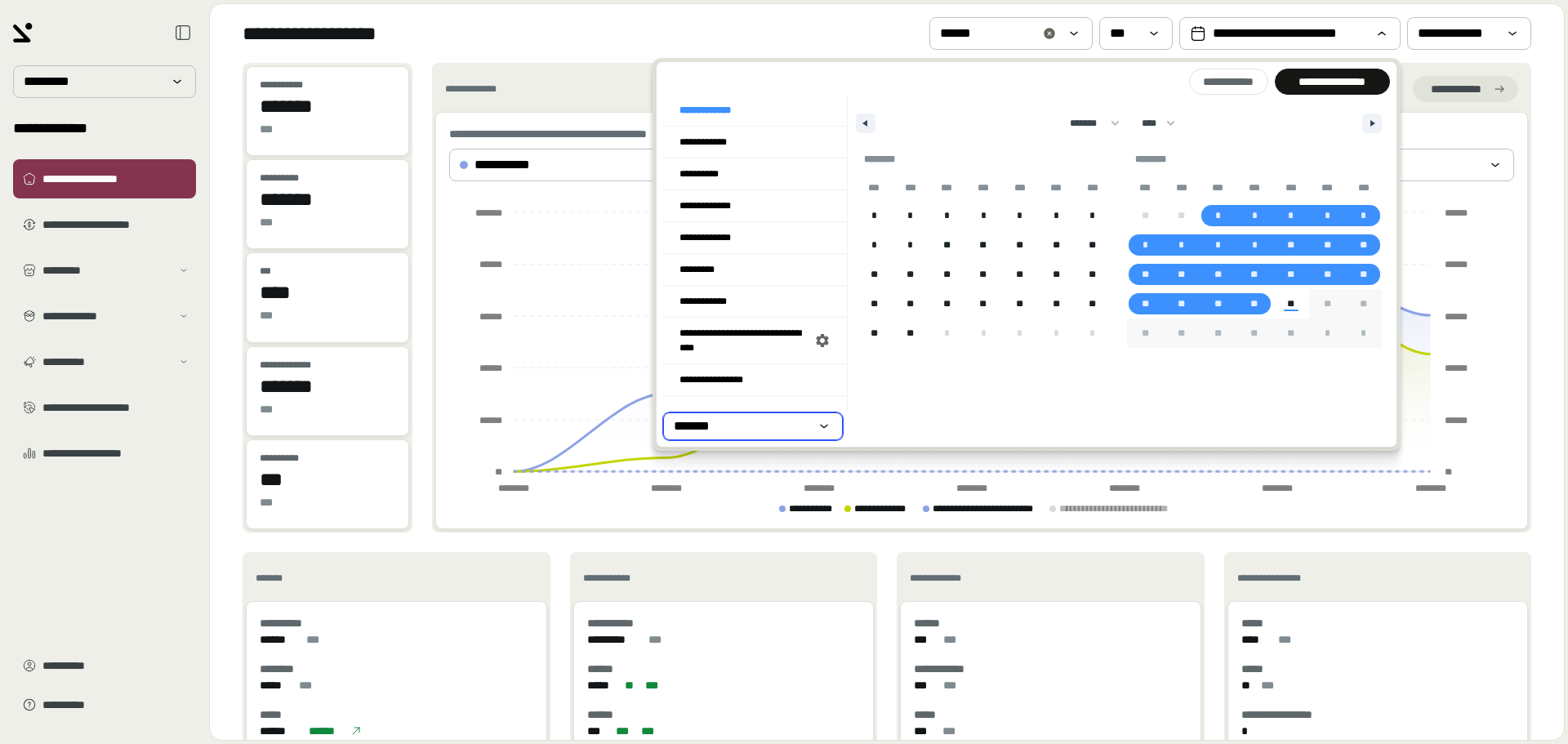 click on "*******" at bounding box center (742, 426) 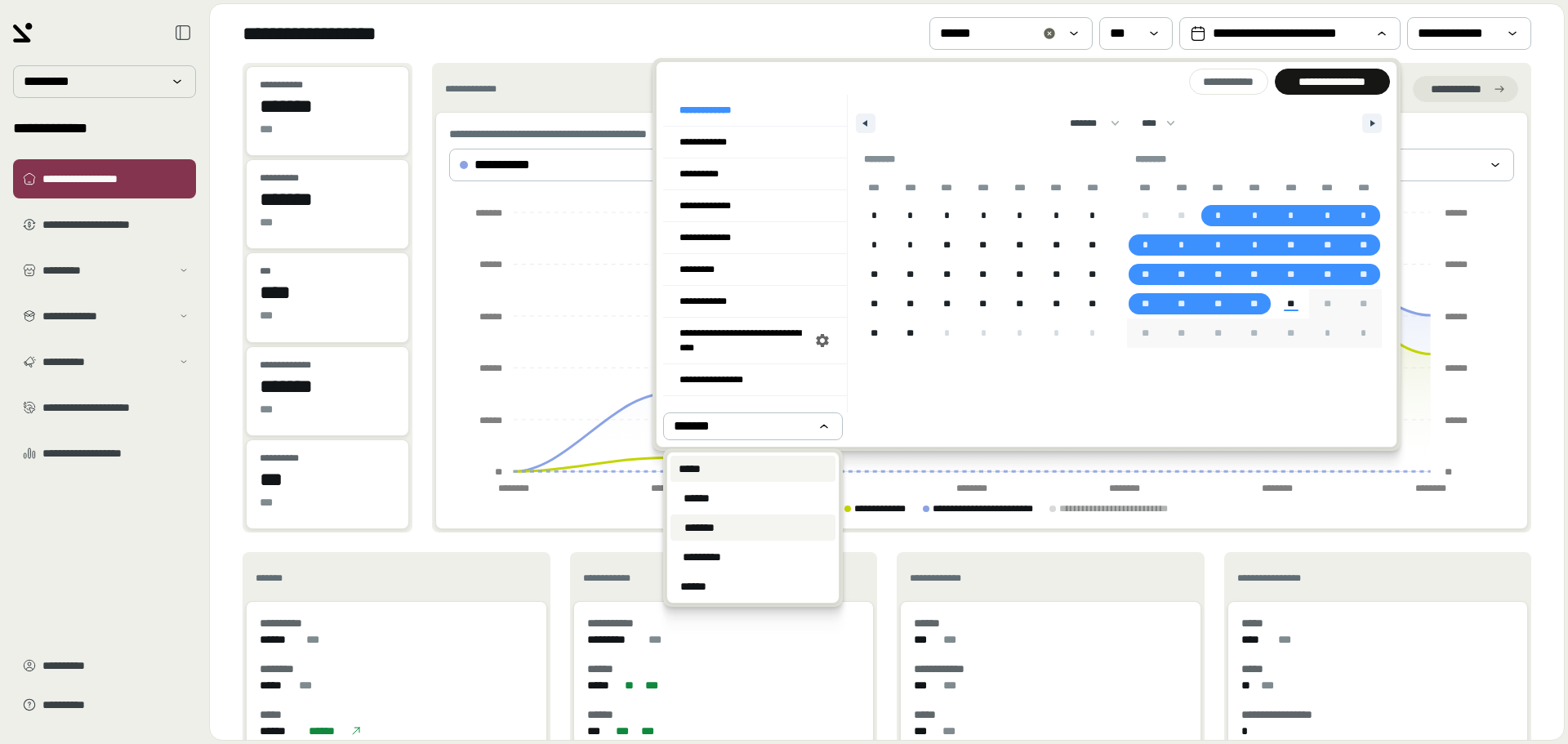click on "*****" at bounding box center [753, 469] 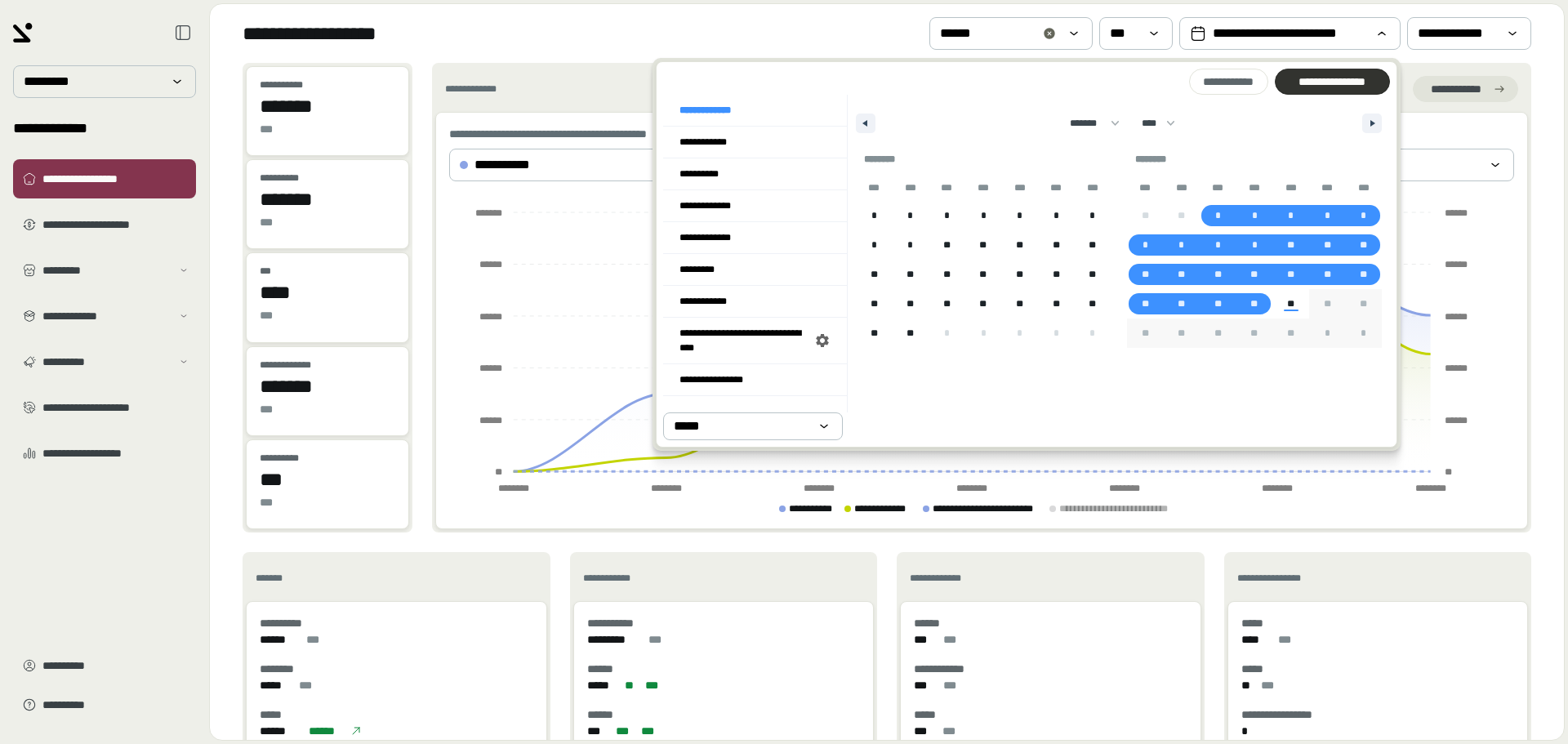 click at bounding box center [1332, 82] 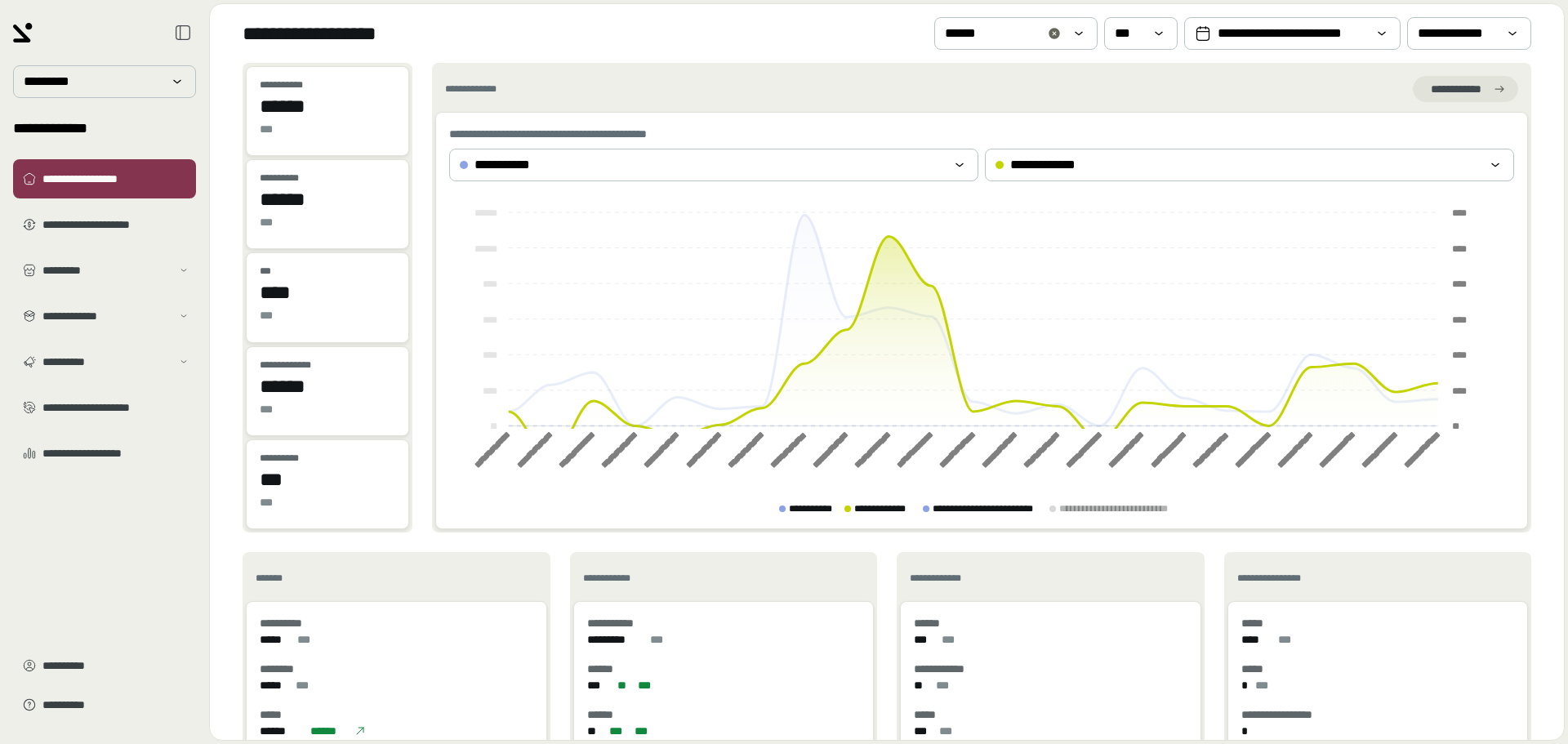 click on "**********" at bounding box center (885, 509) 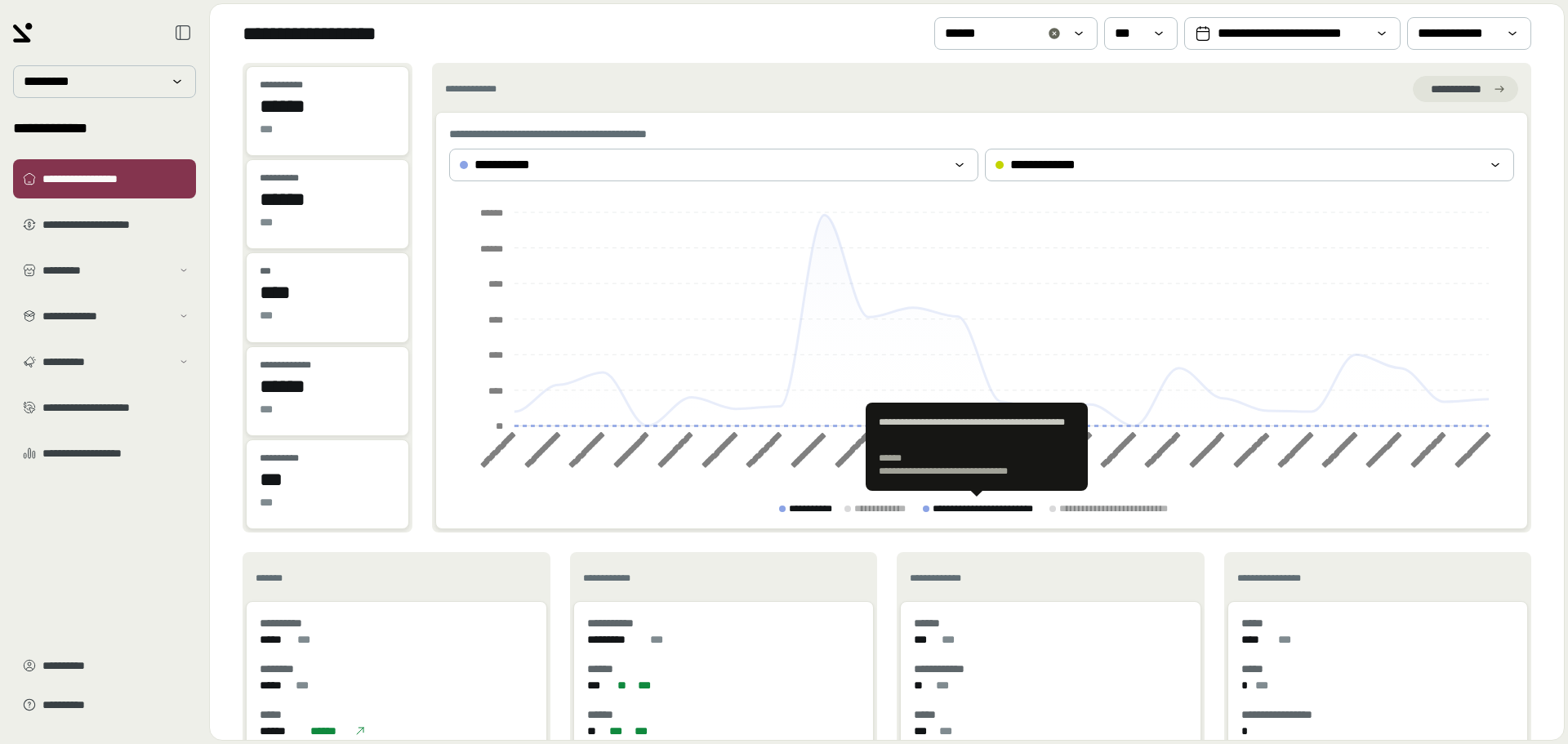 click on "**********" at bounding box center [988, 509] 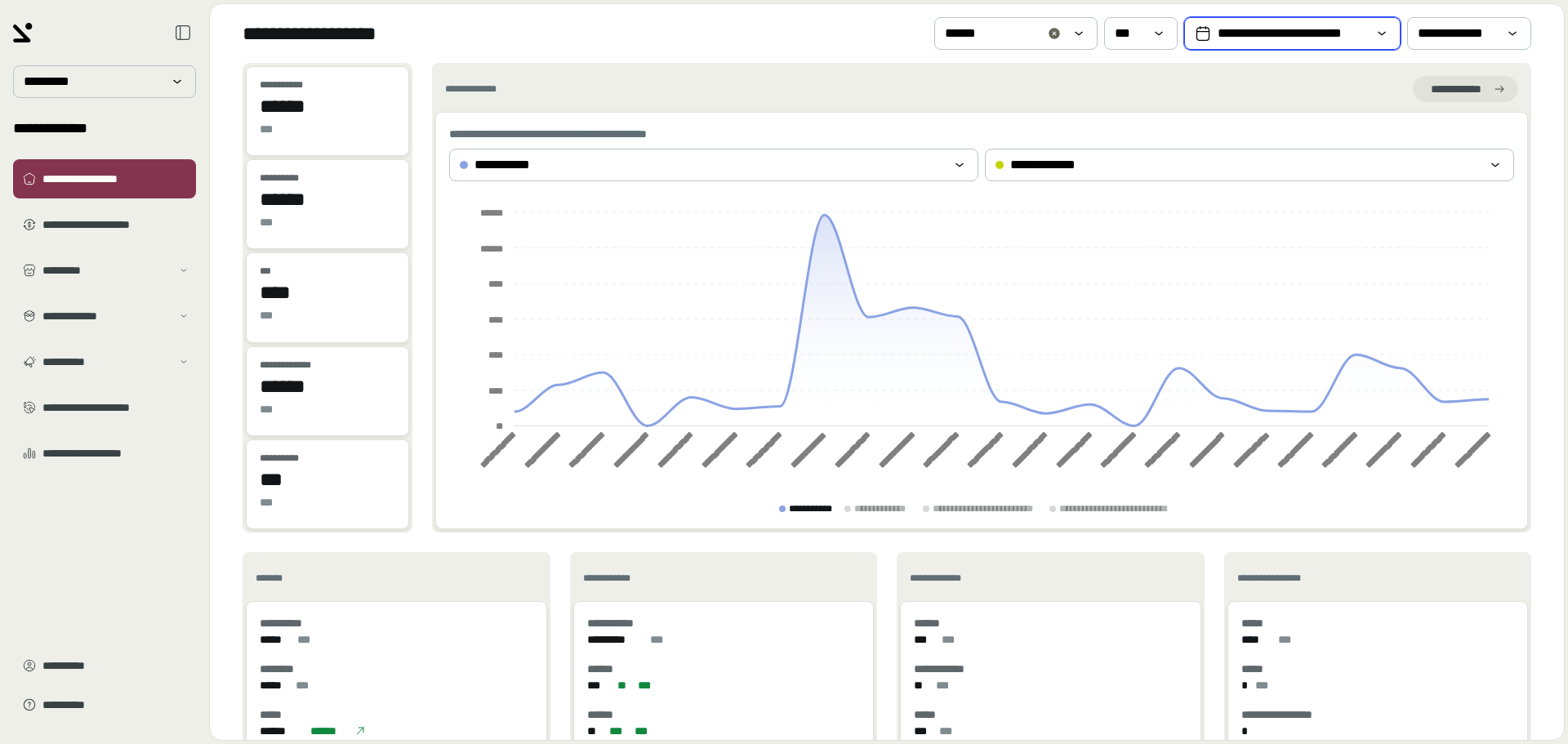 click on "**********" at bounding box center [1292, 33] 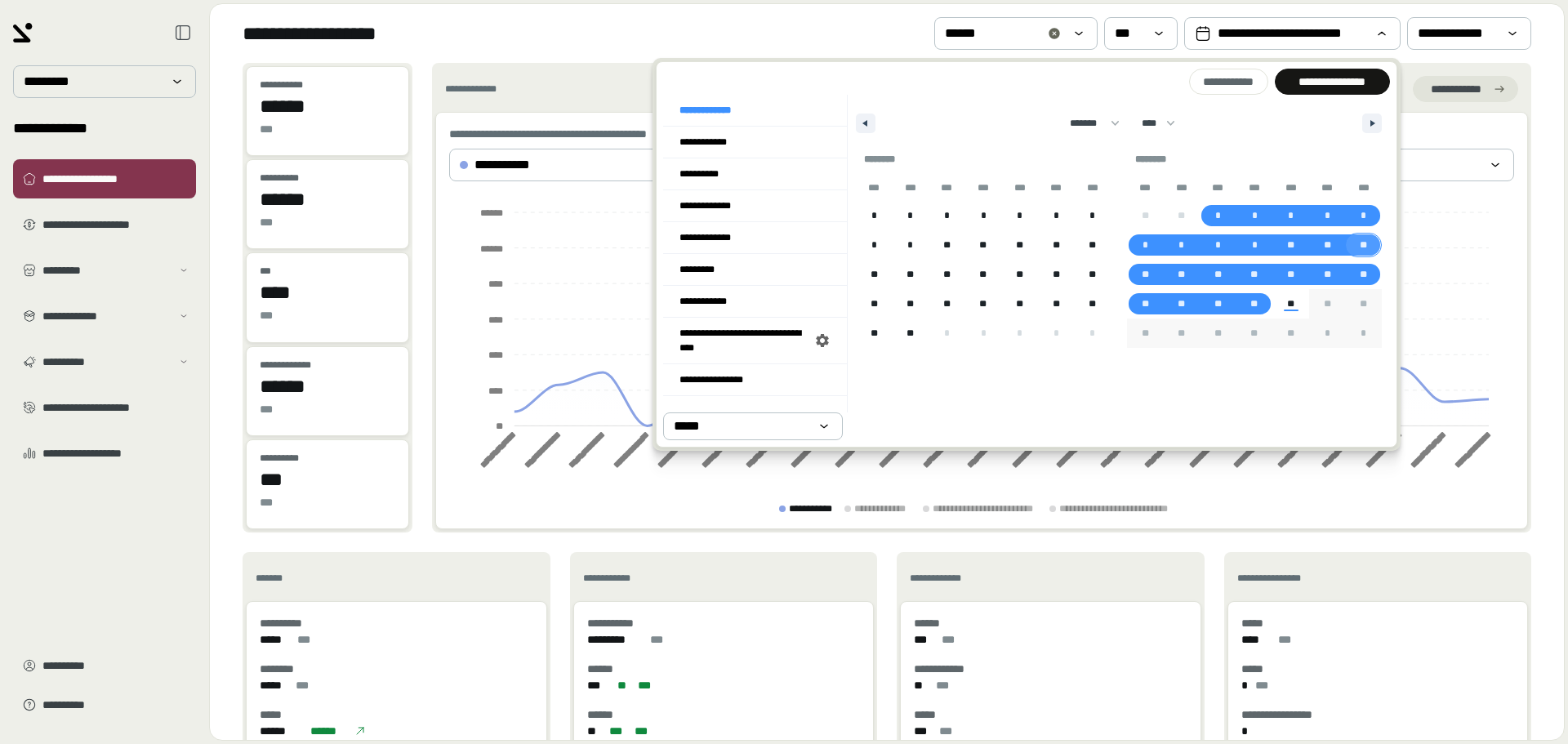 click on "**" at bounding box center [1363, 245] 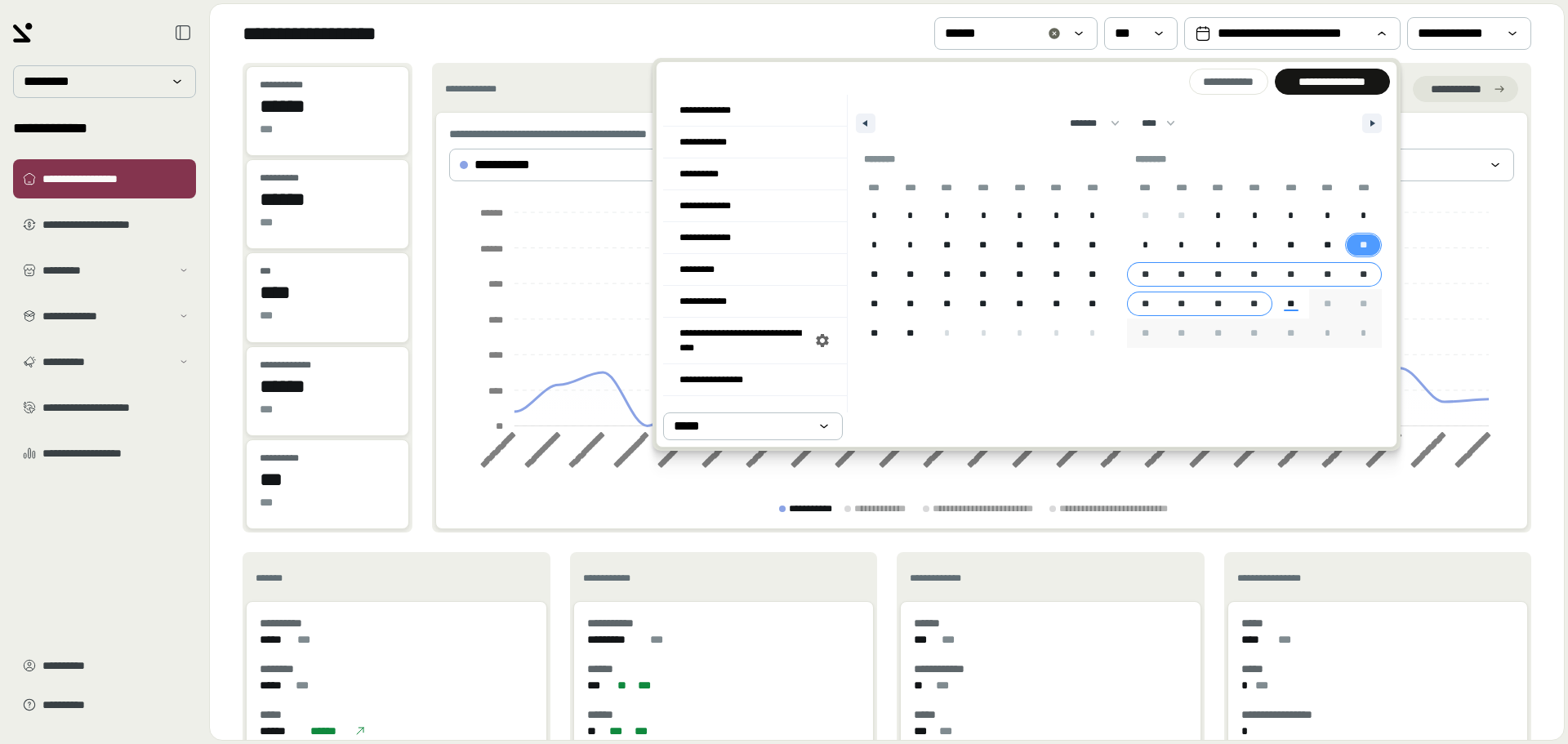 click on "**" at bounding box center (1254, 304) 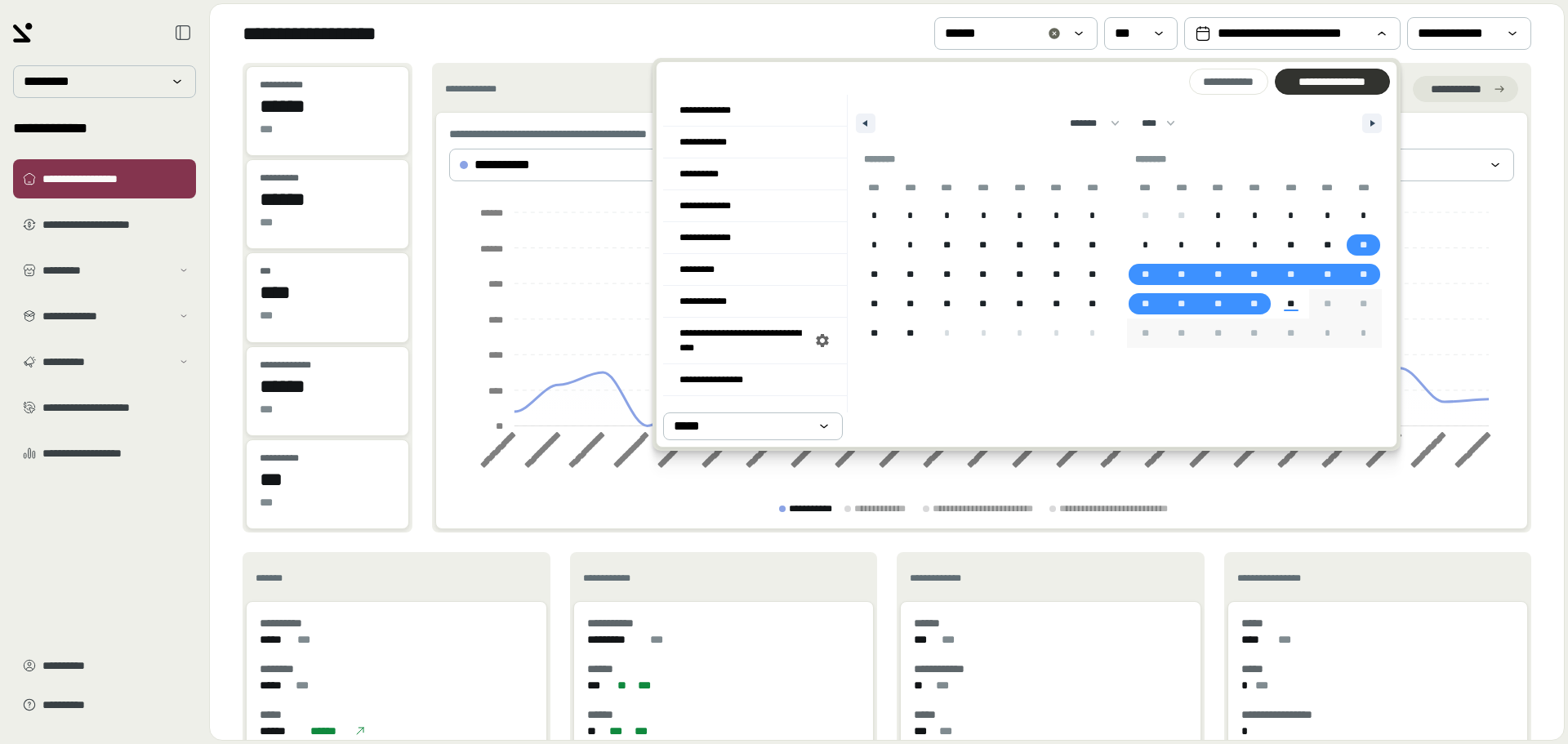 click on "**********" at bounding box center (1332, 82) 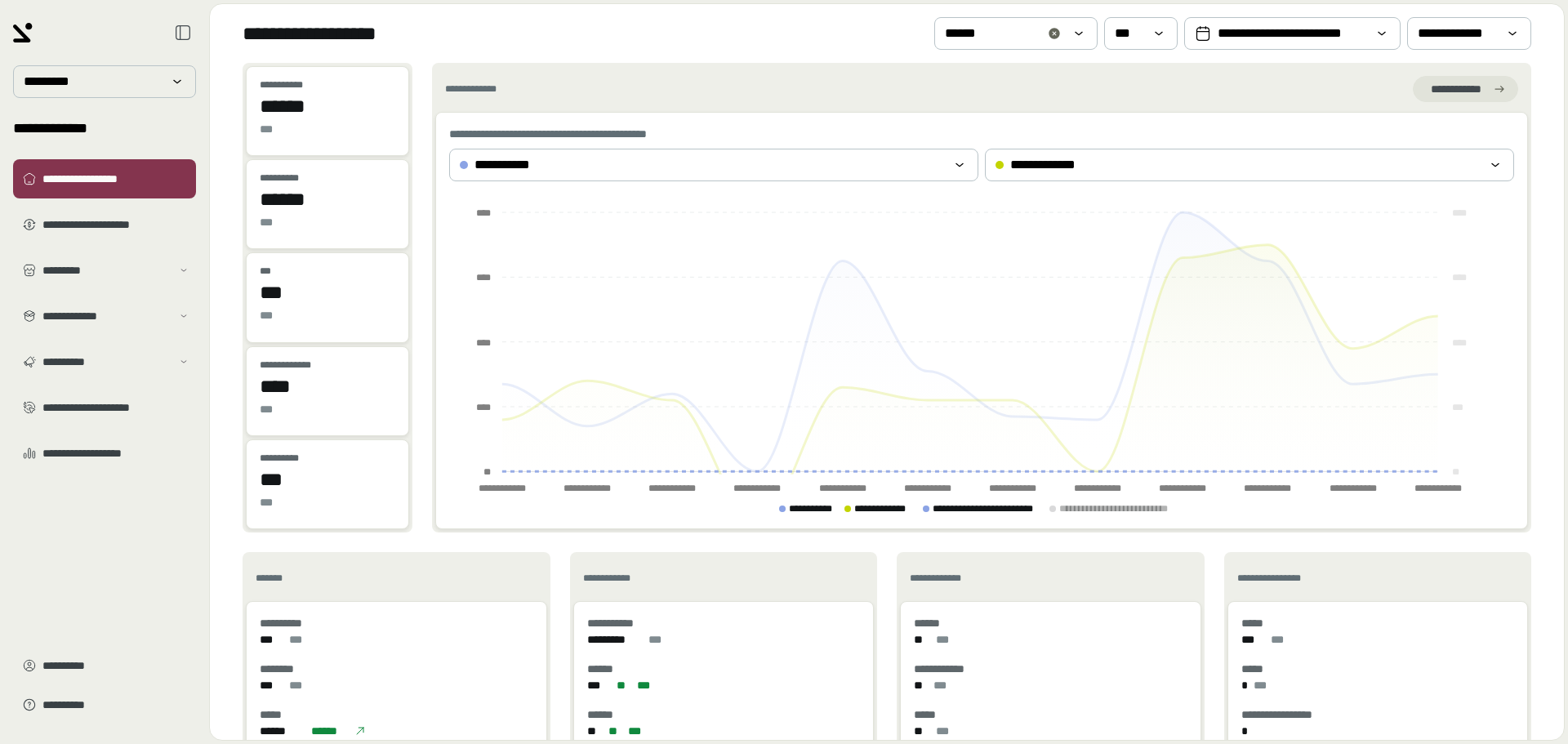 click on "[FIRST] [LAST]" at bounding box center [982, 320] 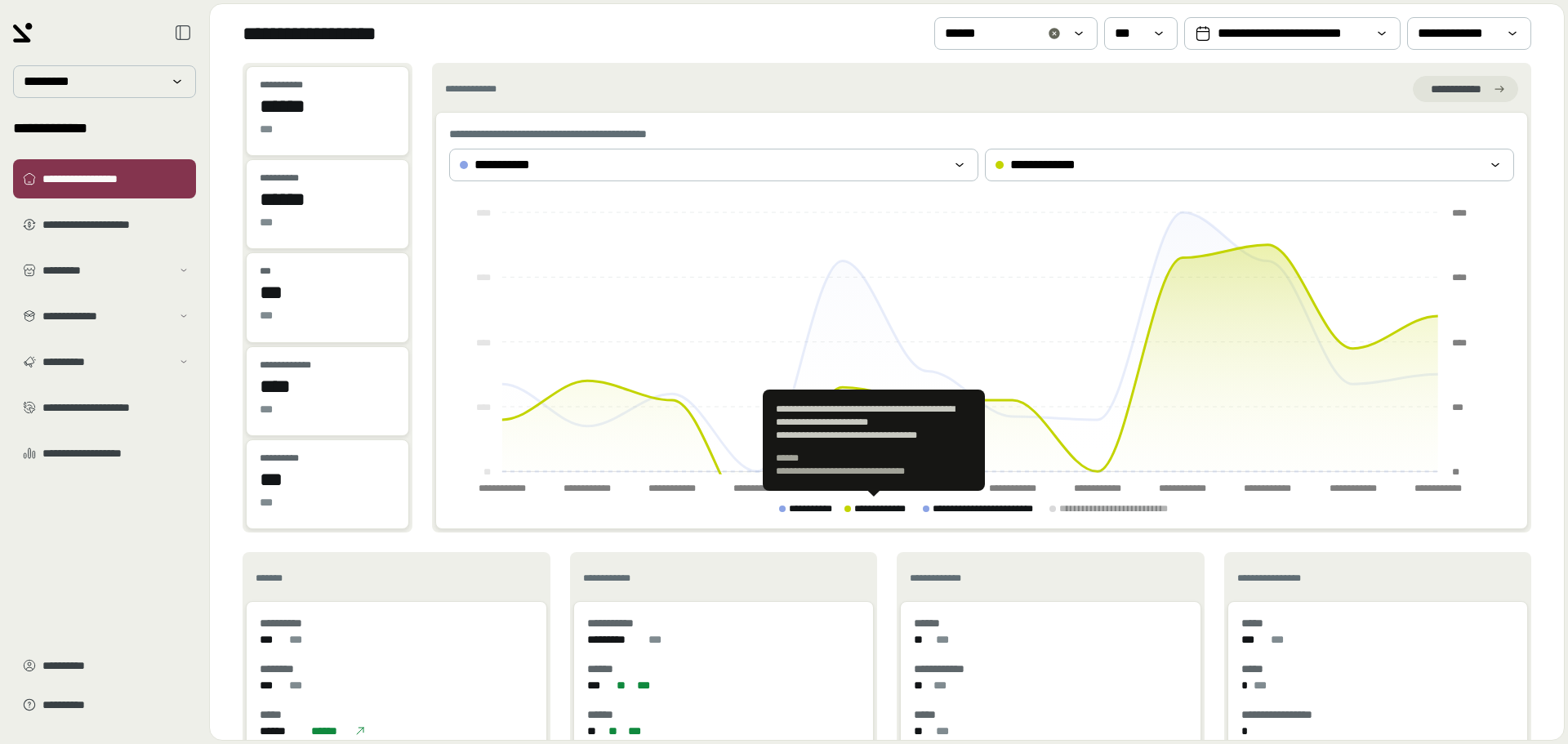 click on "**********" at bounding box center (885, 509) 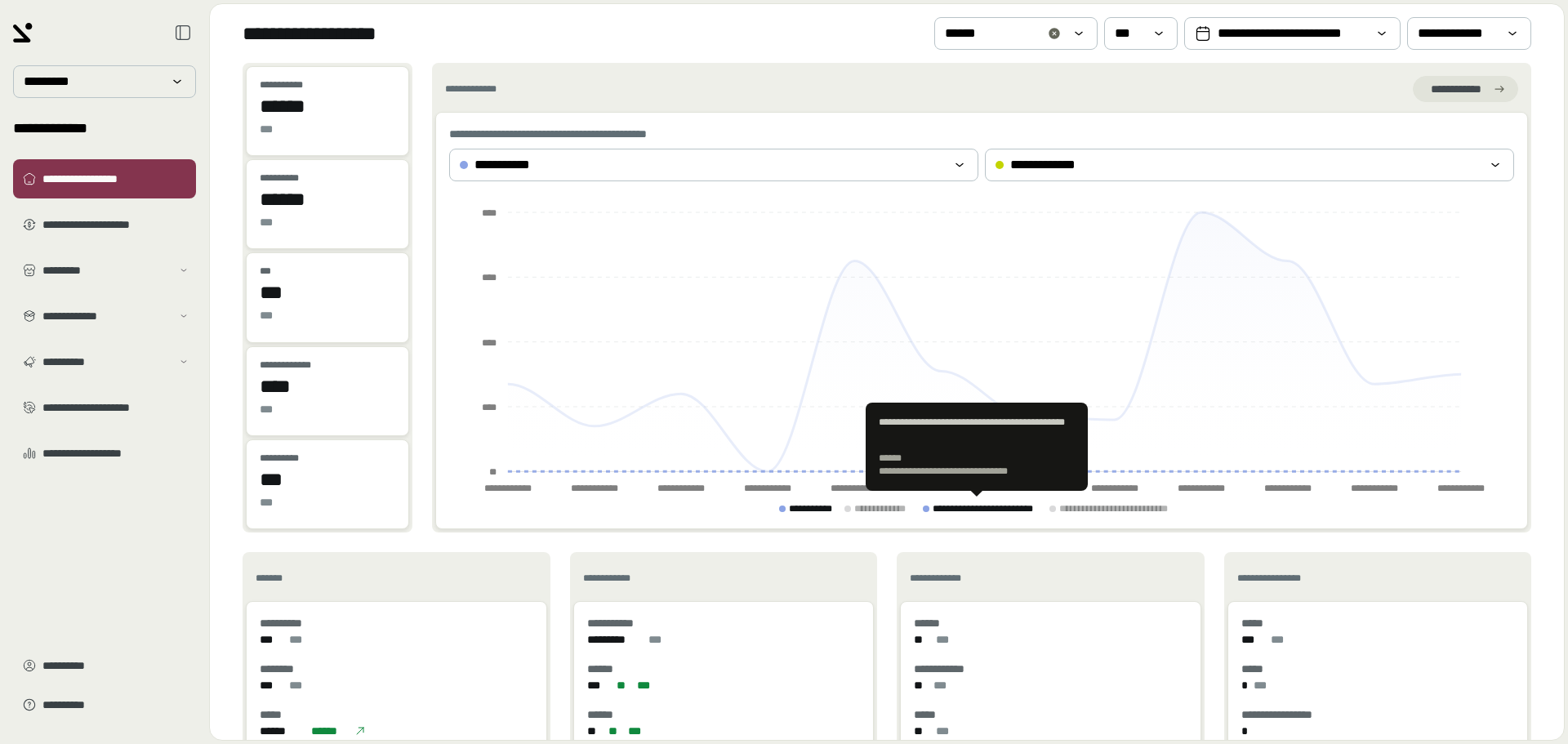 click on "**********" at bounding box center [988, 509] 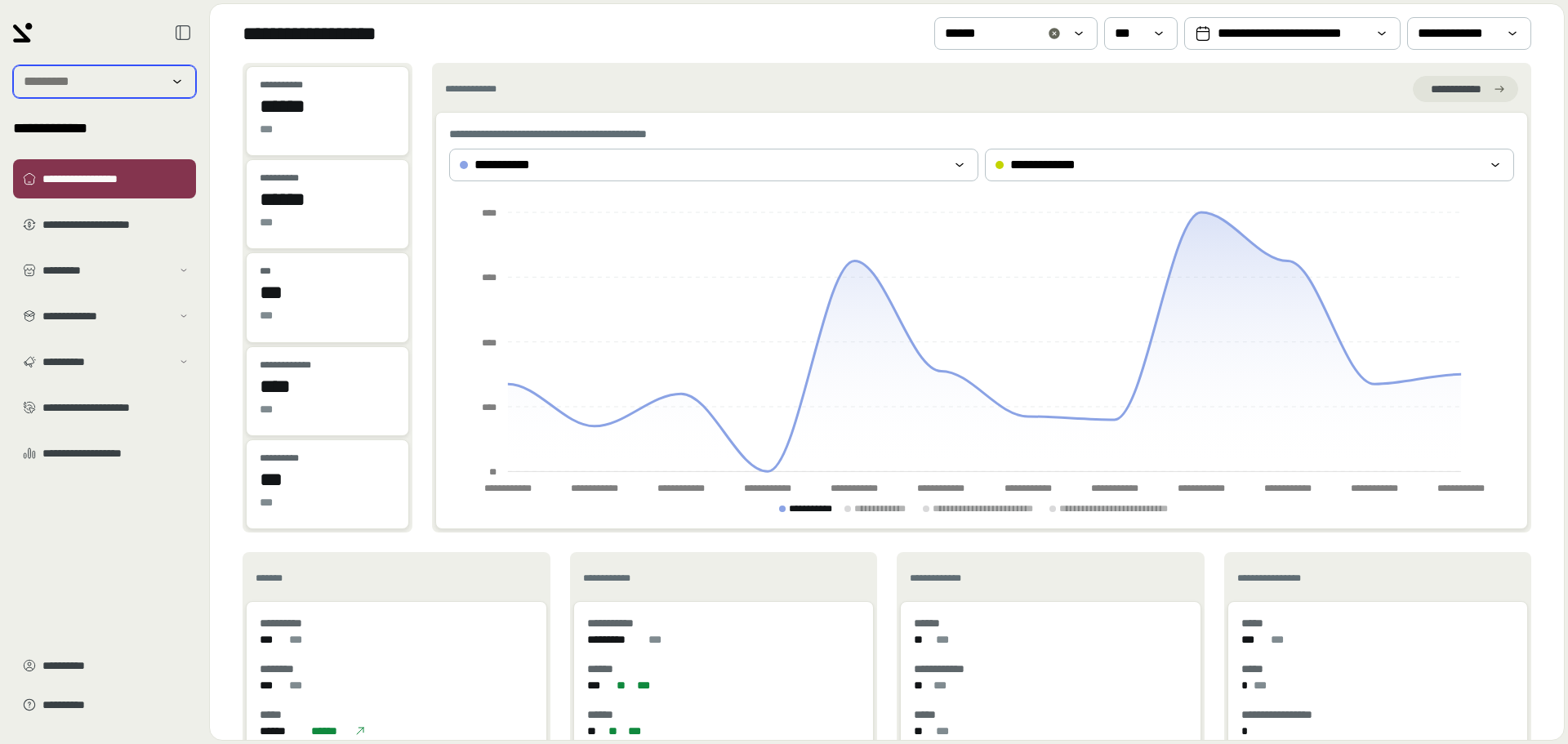 click at bounding box center (93, 82) 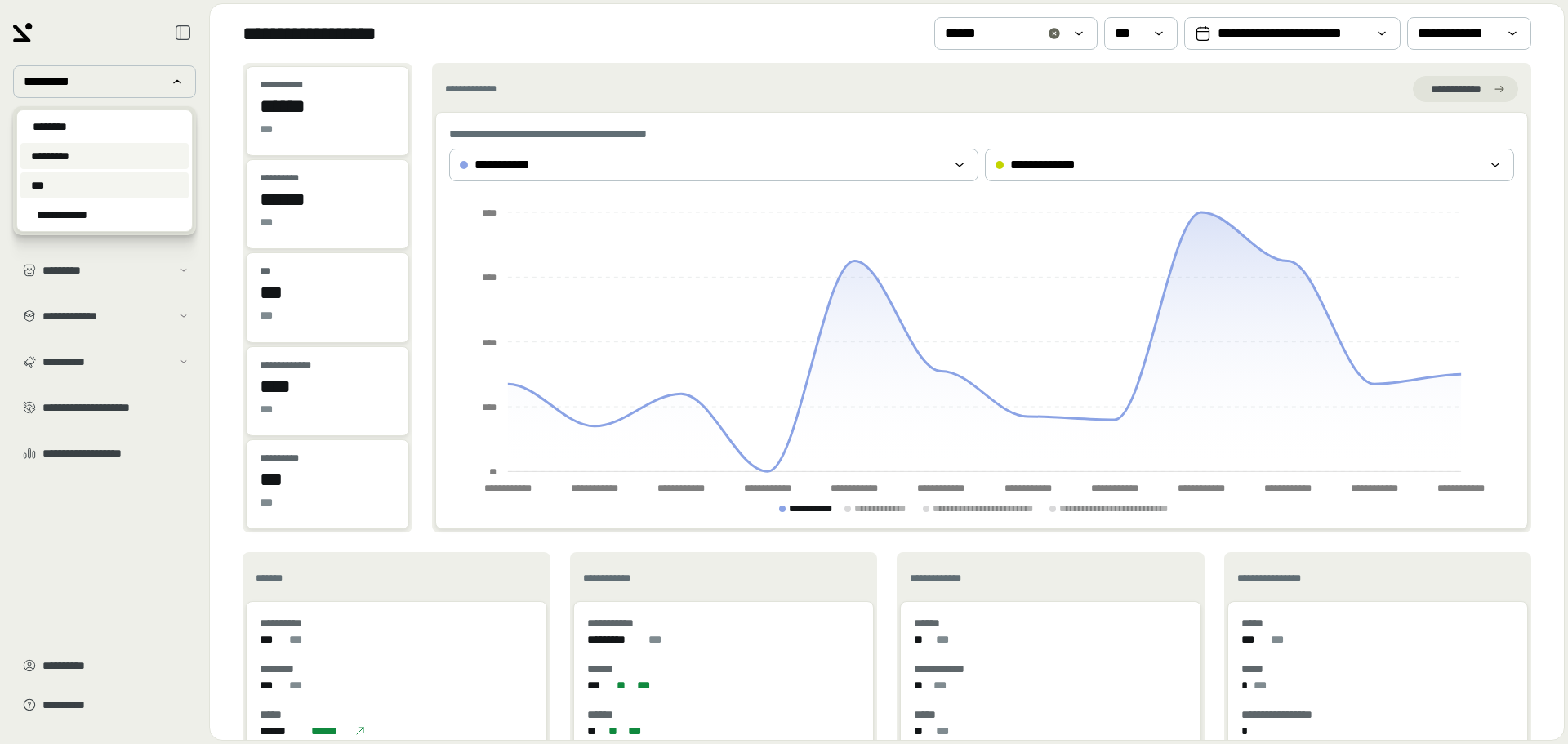 click on "***" at bounding box center (105, 185) 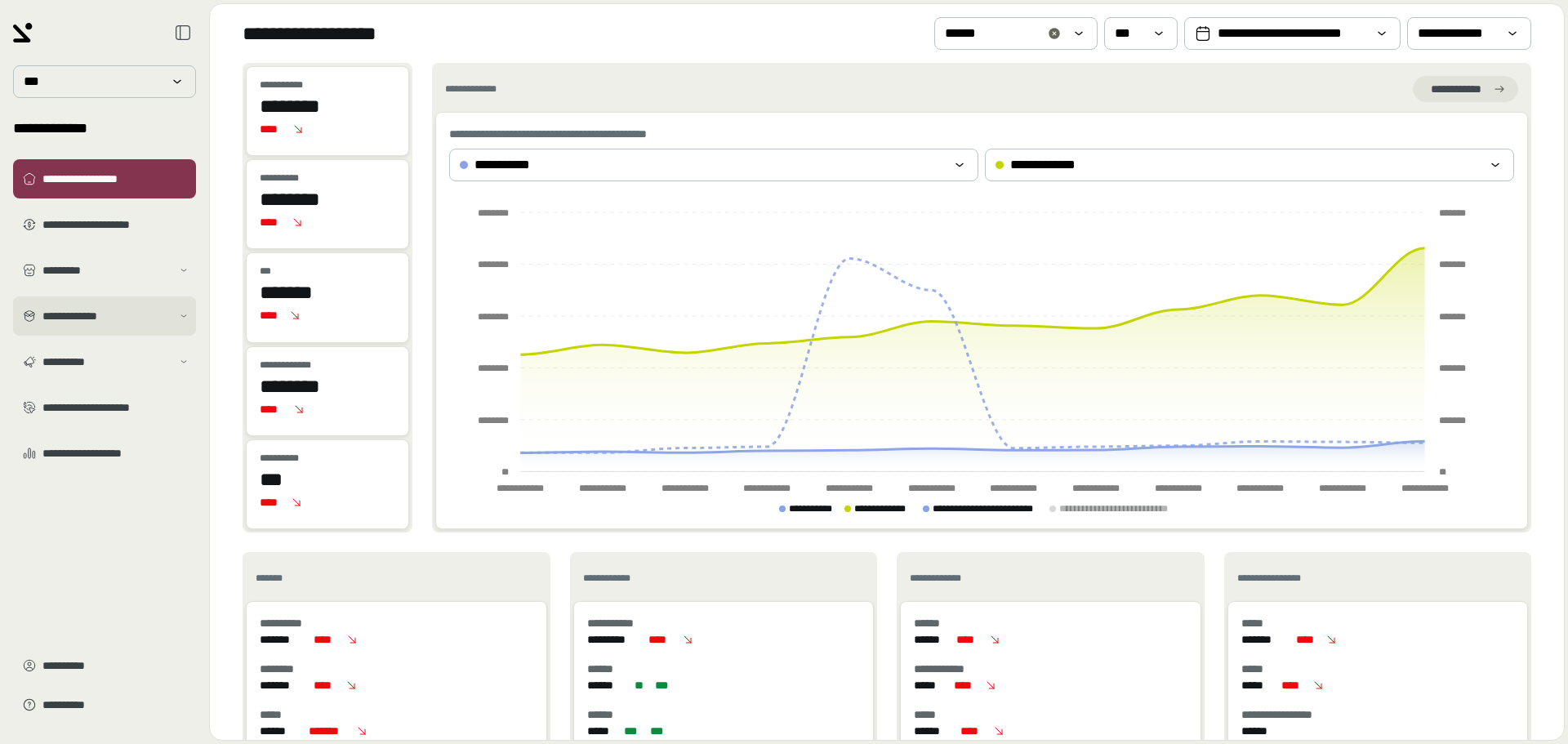 click on "**********" at bounding box center [107, 316] 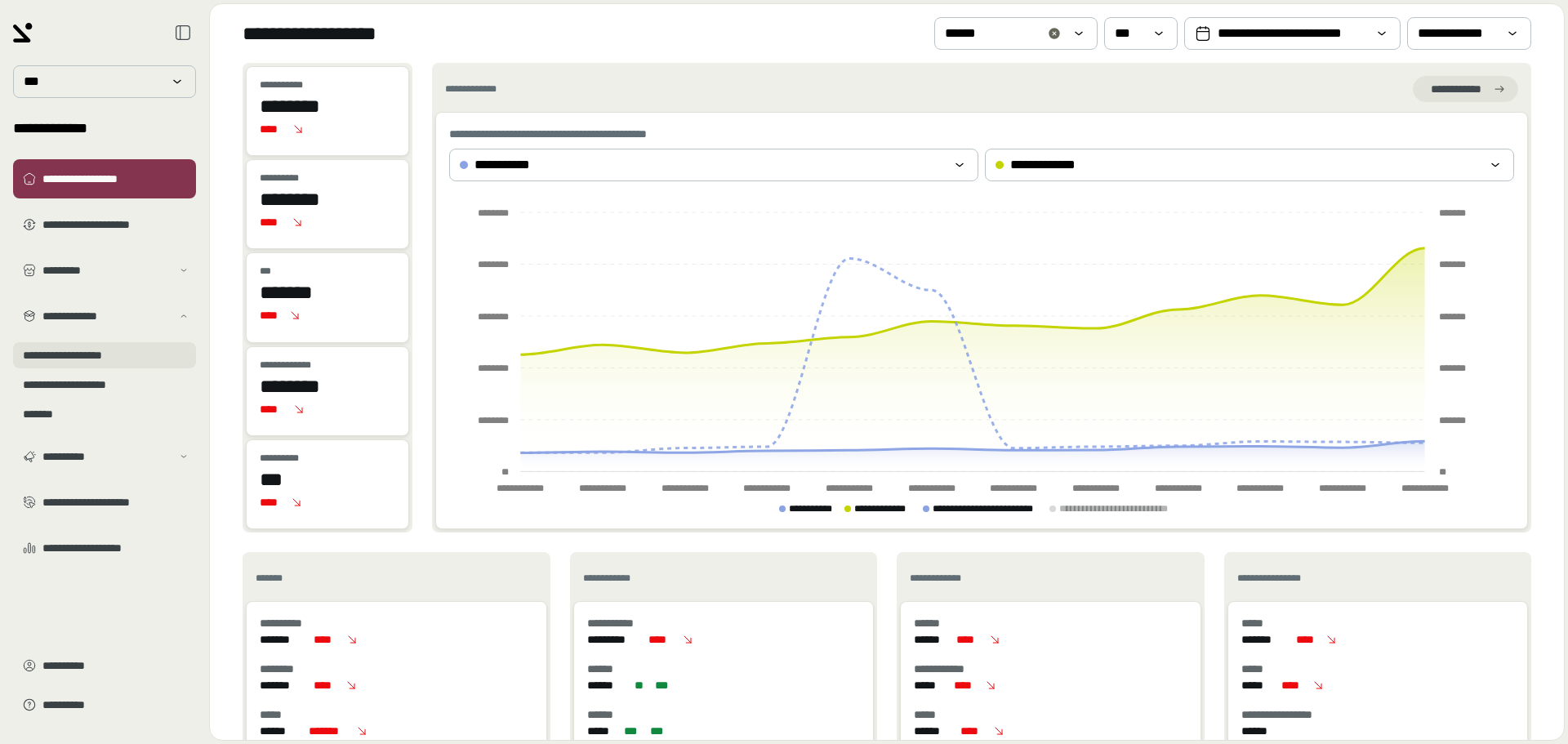 click on "**********" at bounding box center [105, 355] 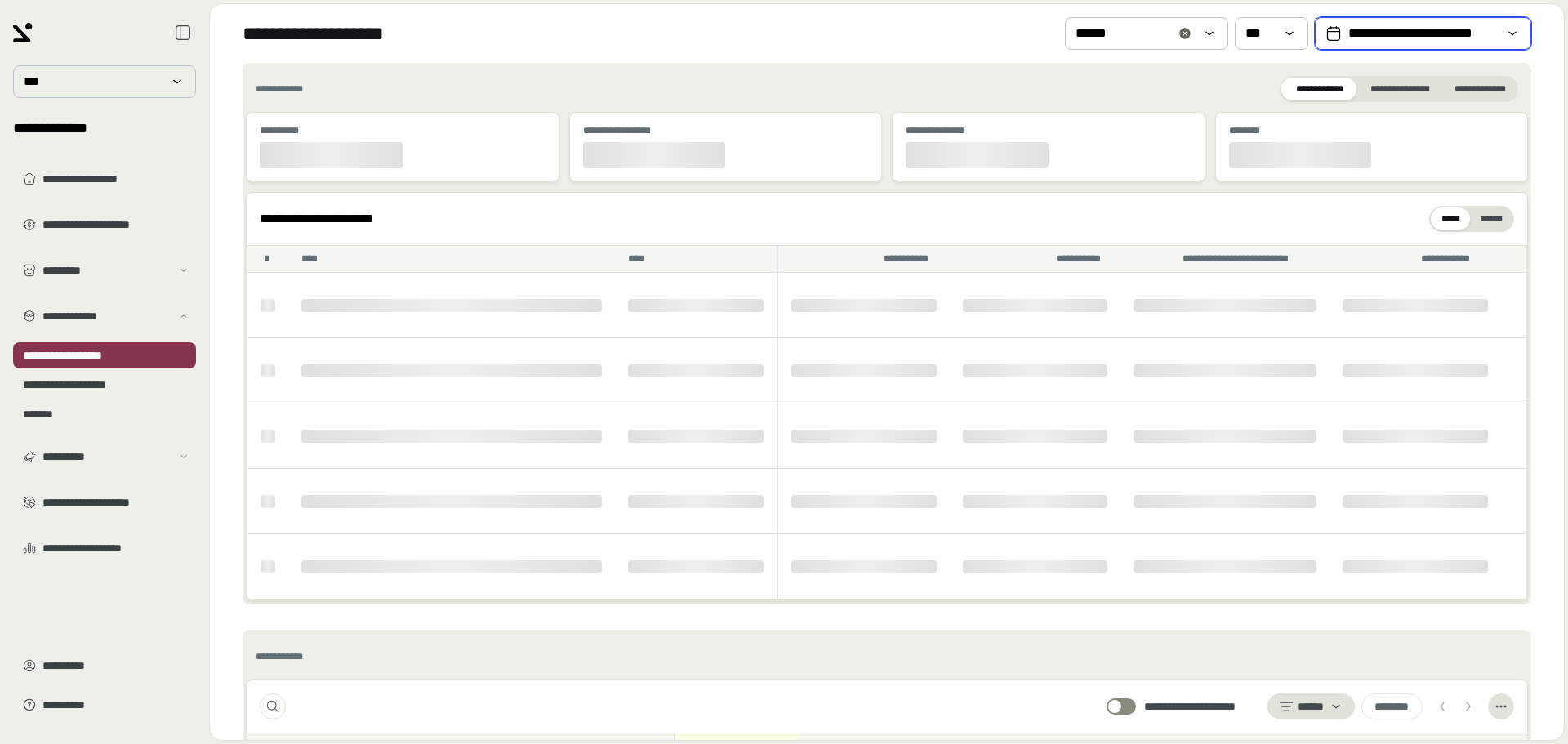 click on "**********" at bounding box center (1423, 33) 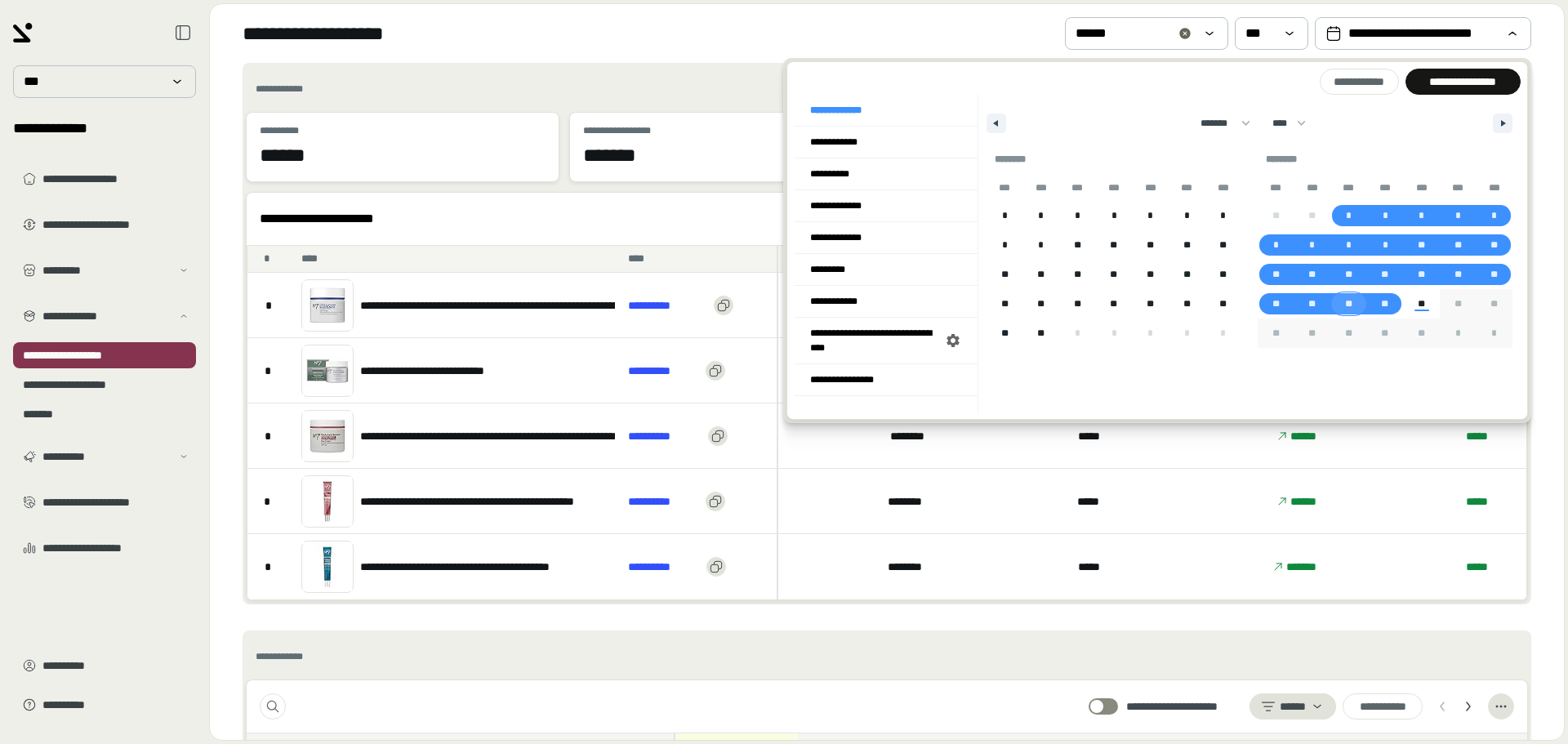click on "**" at bounding box center (1348, 304) 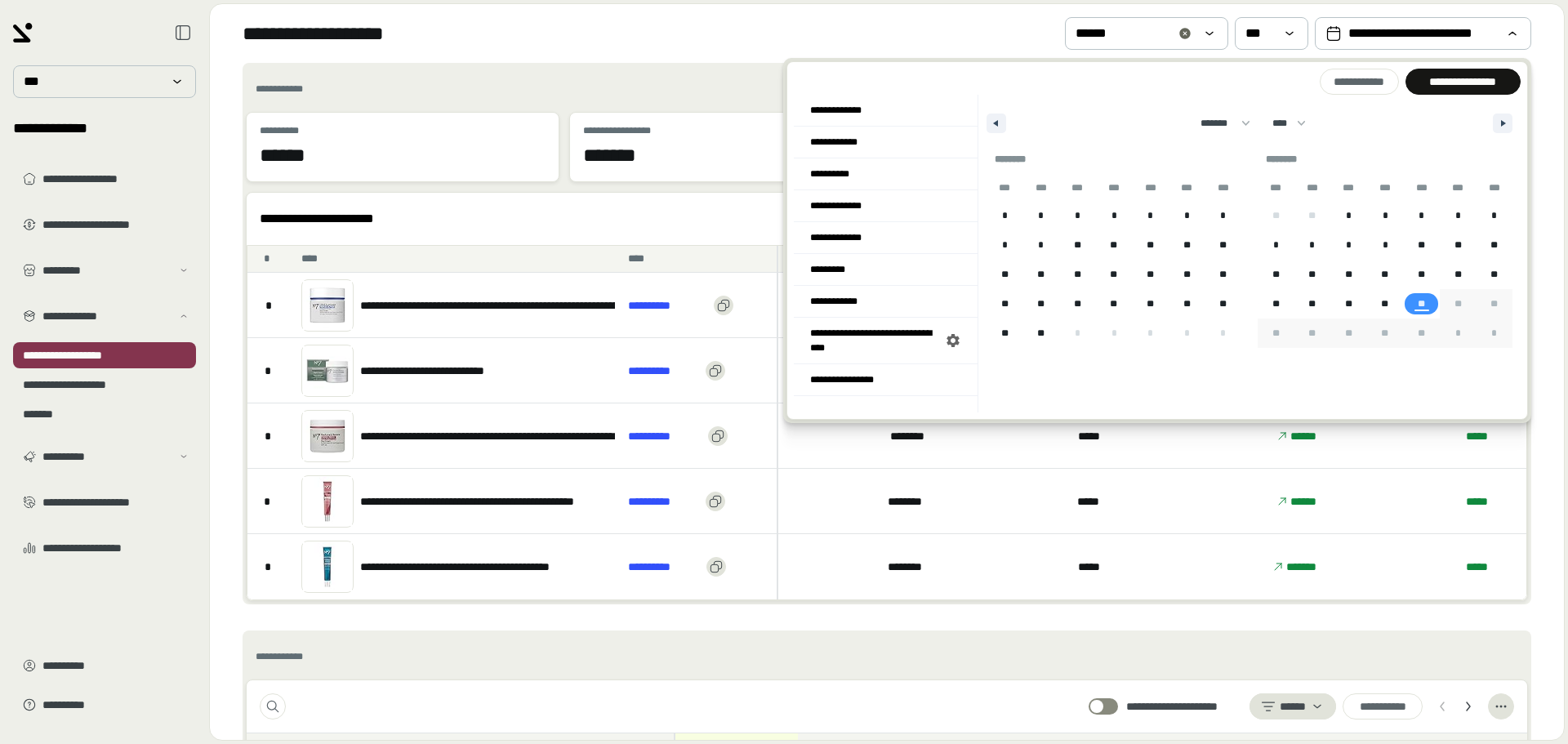 click on "**" at bounding box center [1421, 304] 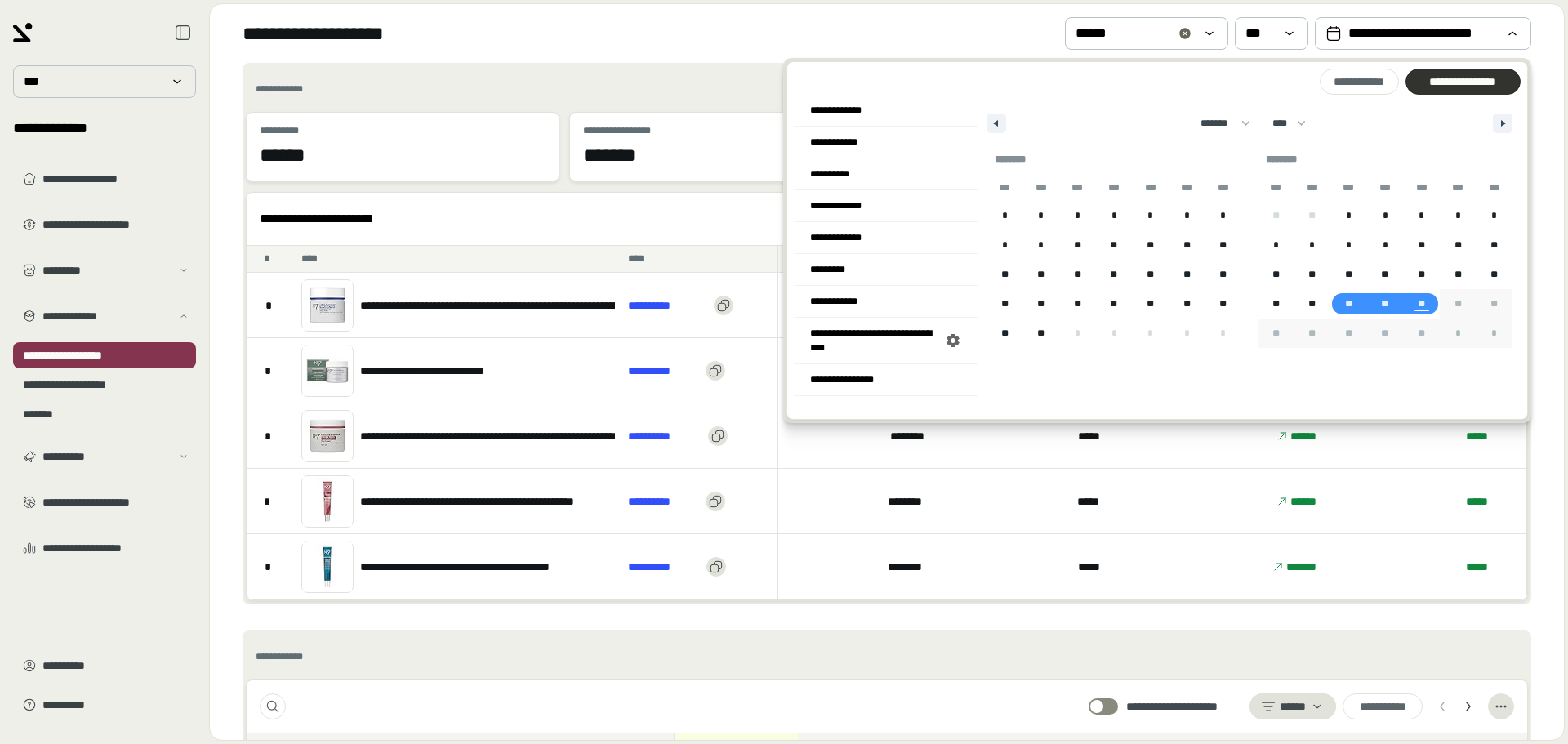 click on "**********" at bounding box center (1463, 82) 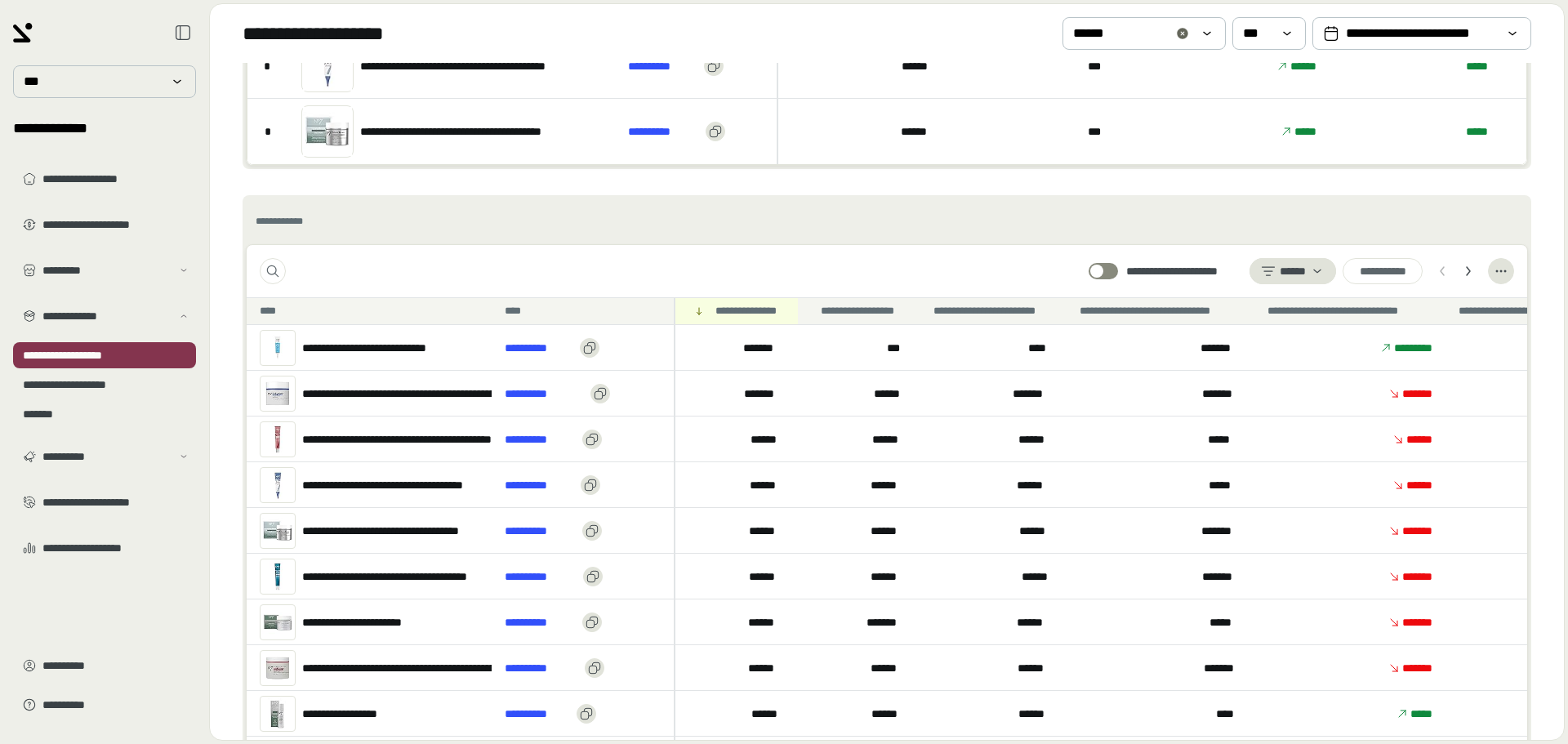 scroll, scrollTop: 0, scrollLeft: 0, axis: both 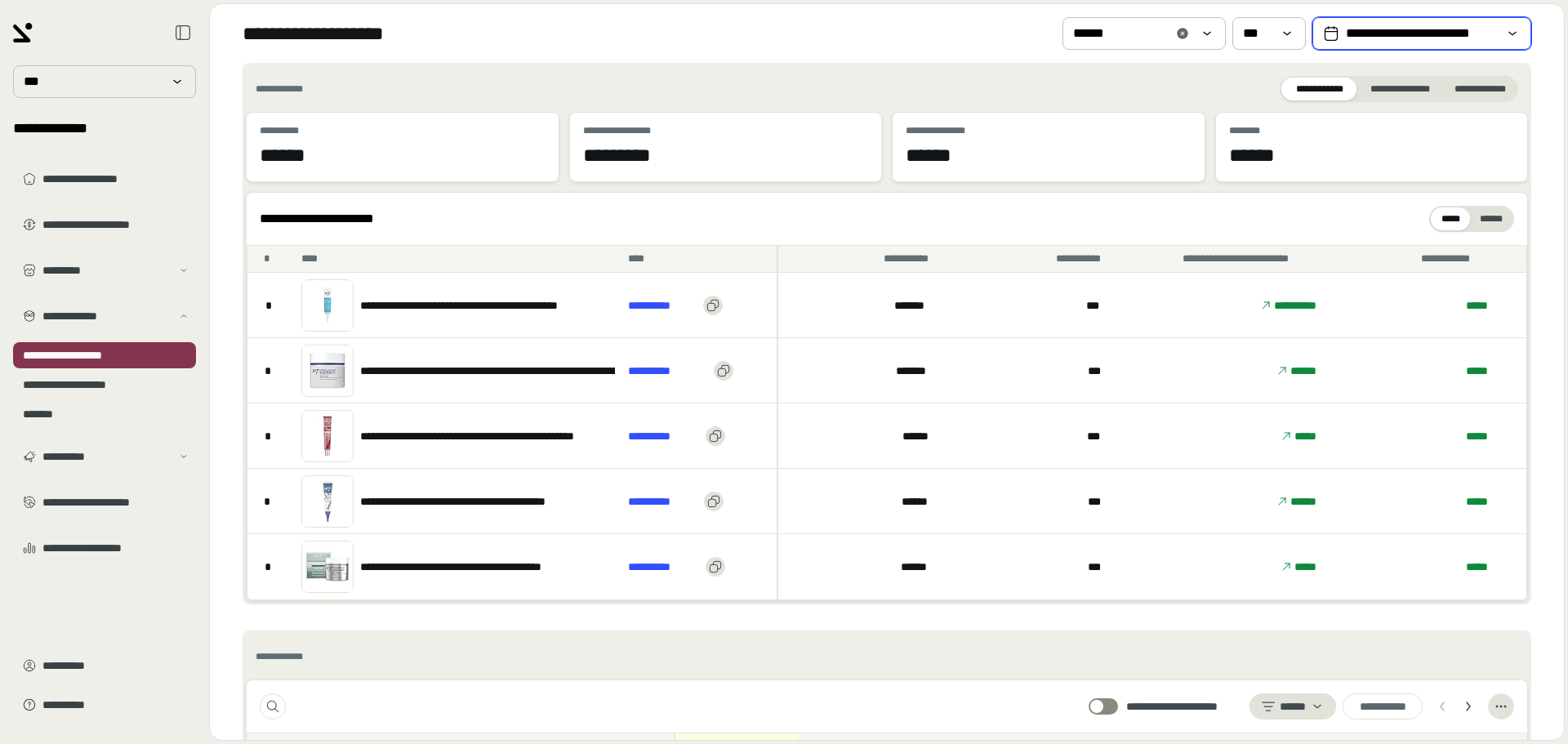 click on "**********" at bounding box center (1422, 33) 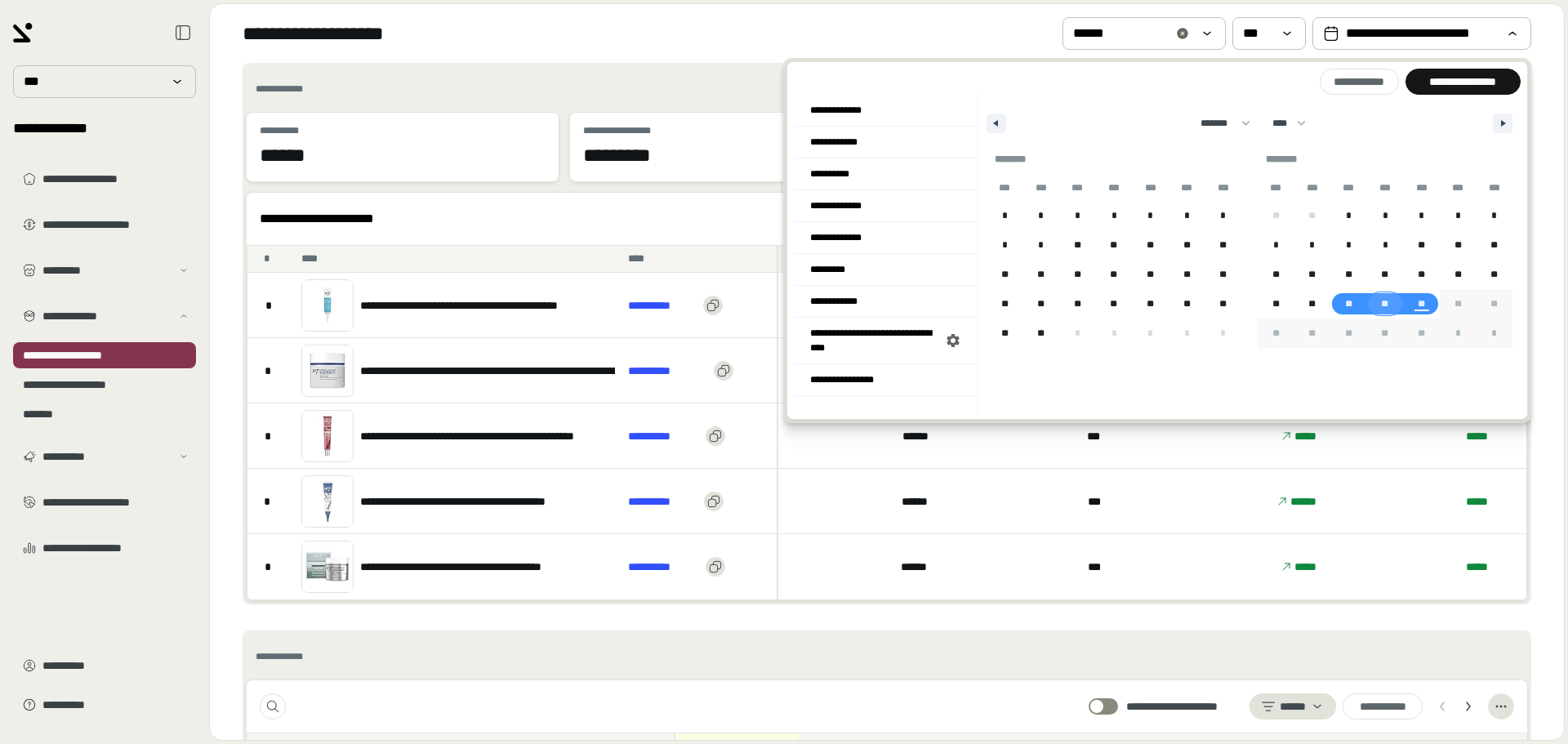 click on "**" at bounding box center [1384, 304] 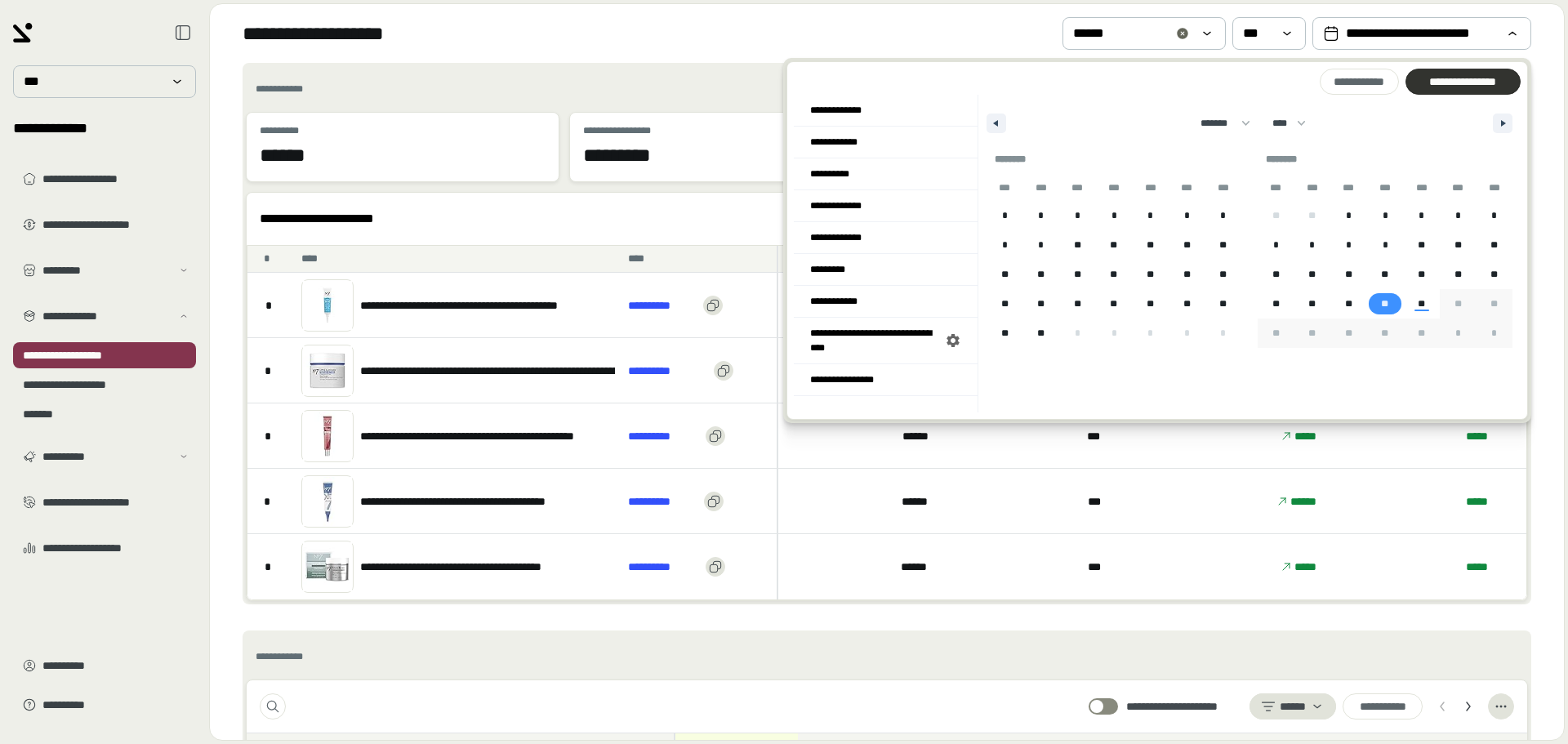 click on "**********" at bounding box center (1463, 82) 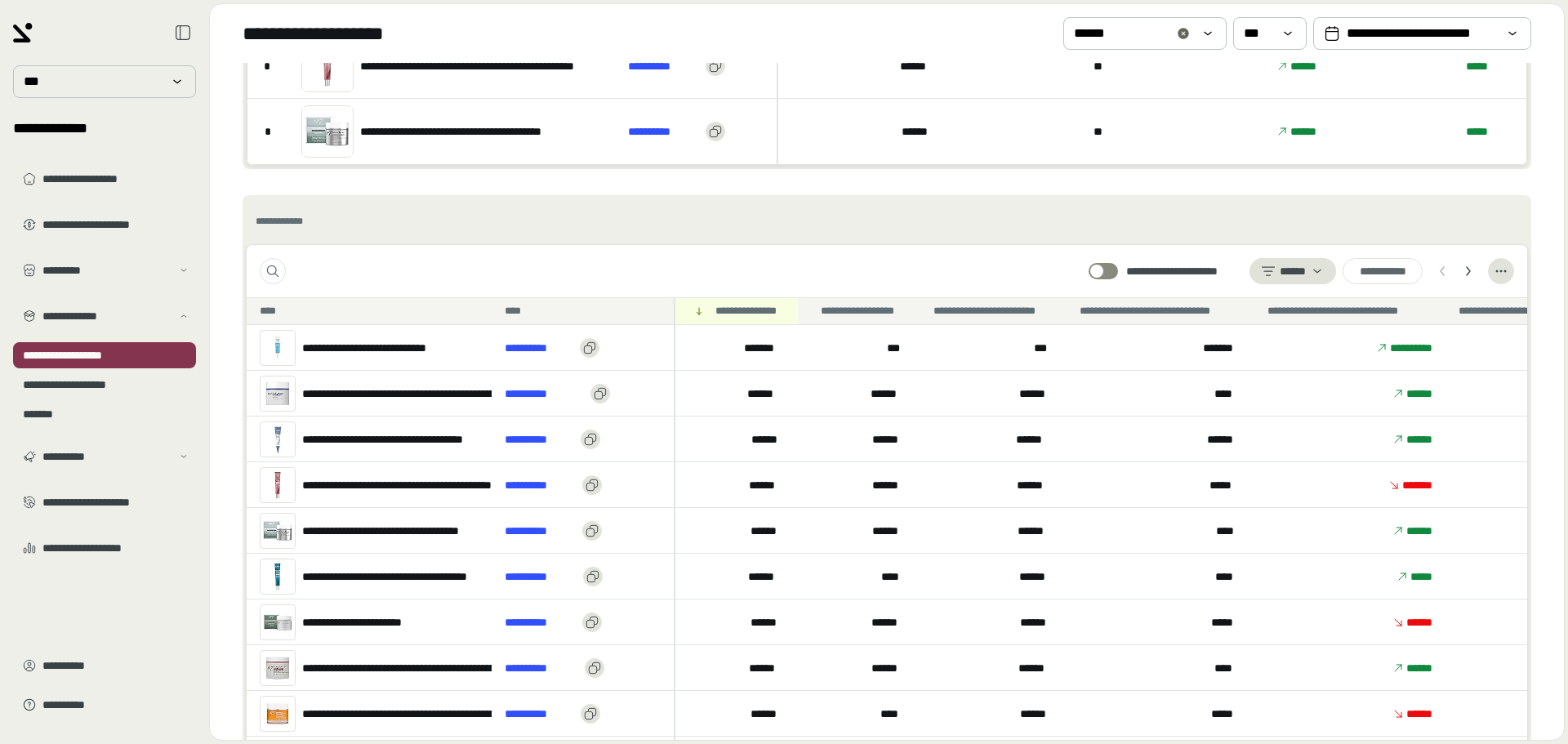 scroll, scrollTop: 527, scrollLeft: 0, axis: vertical 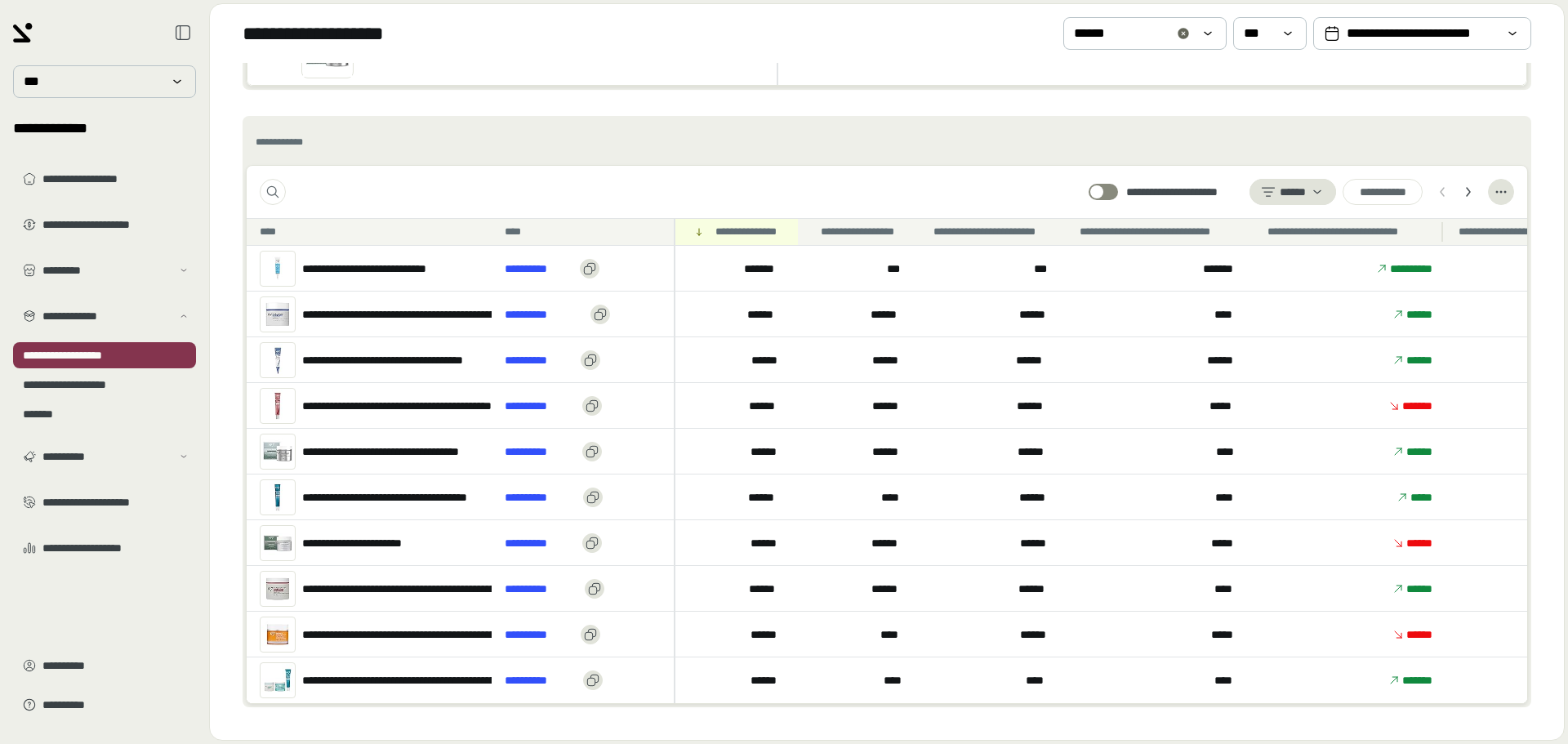 click on "**********" at bounding box center (1350, 232) 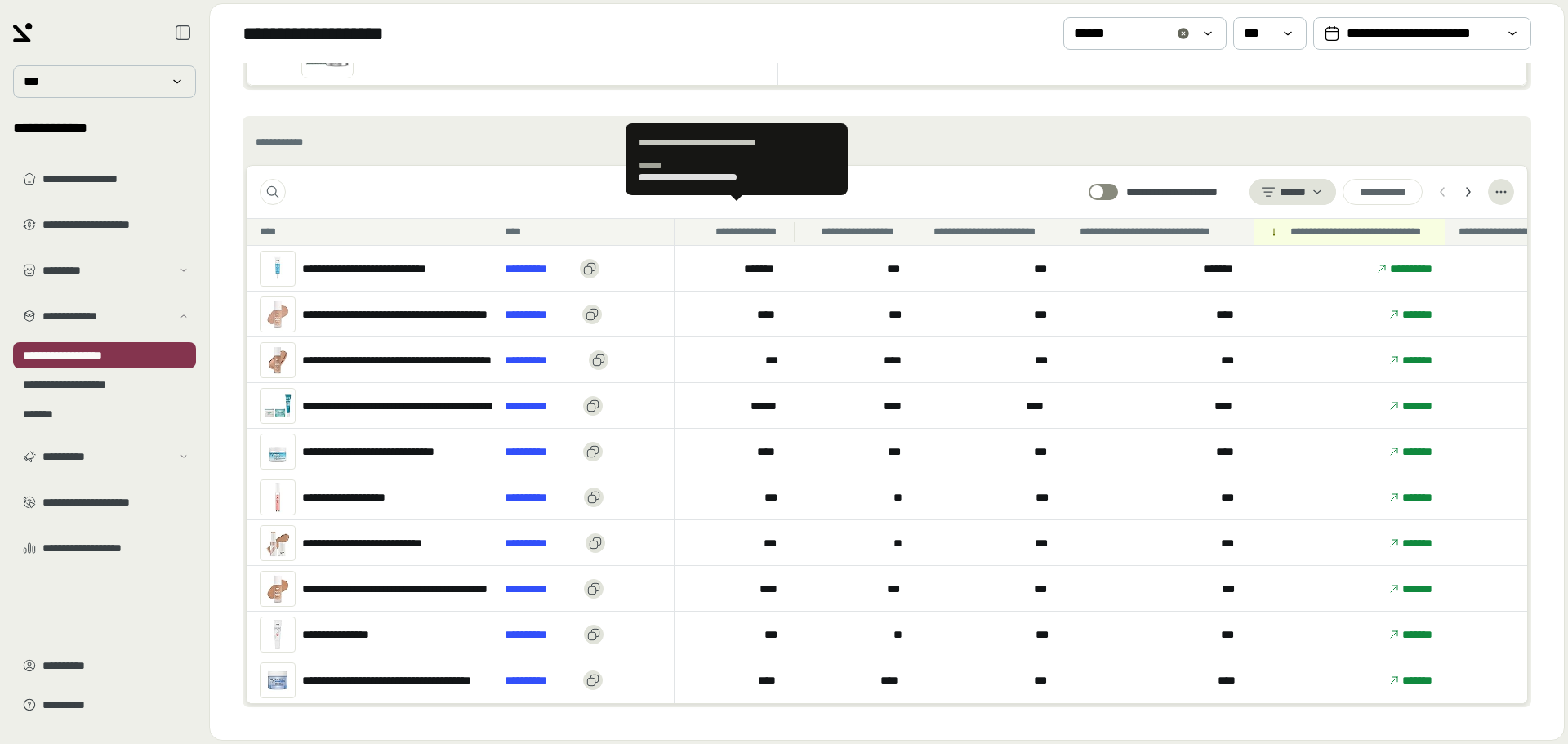 click on "[FIRST] [LAST]" at bounding box center (737, 165) 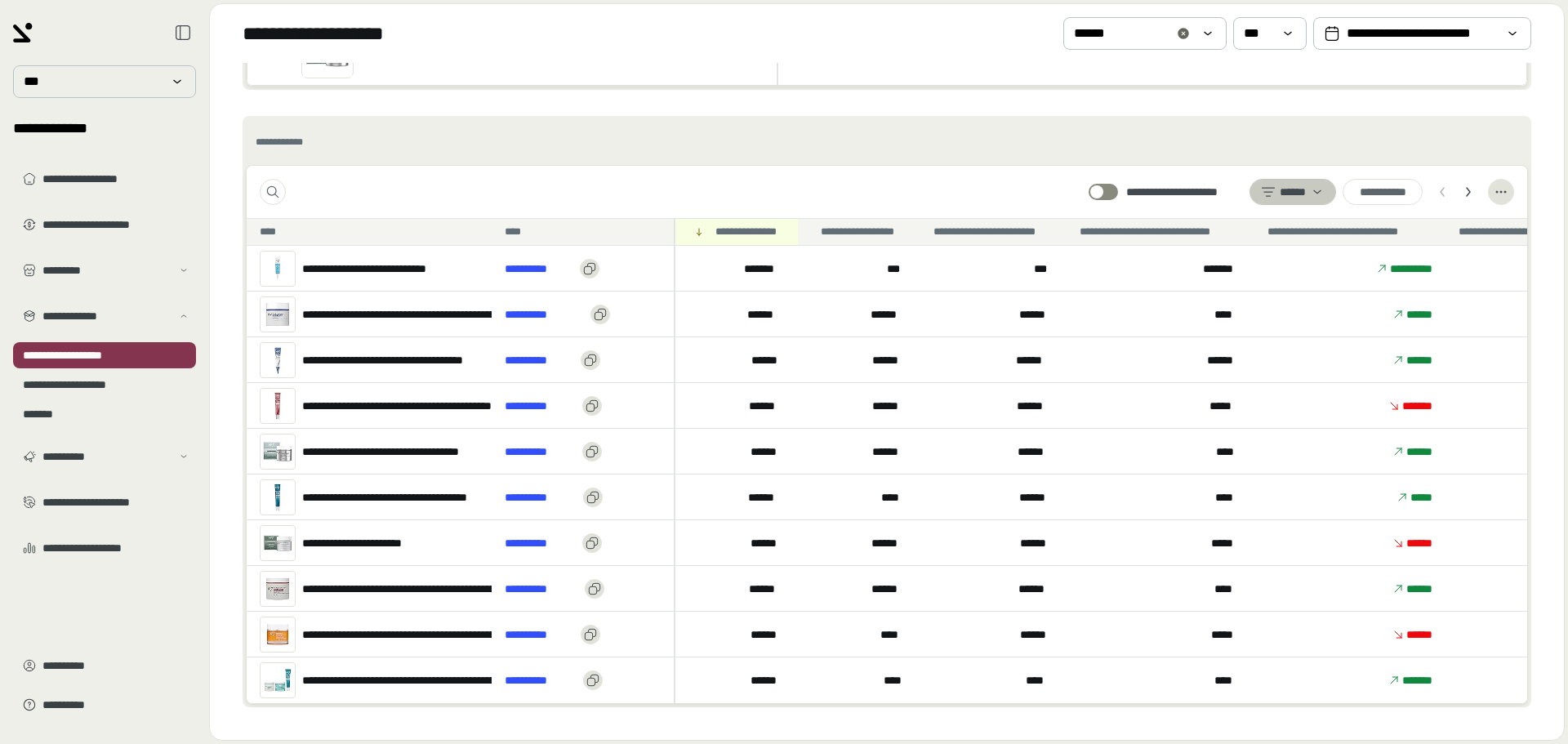 click on "******" at bounding box center [1293, 192] 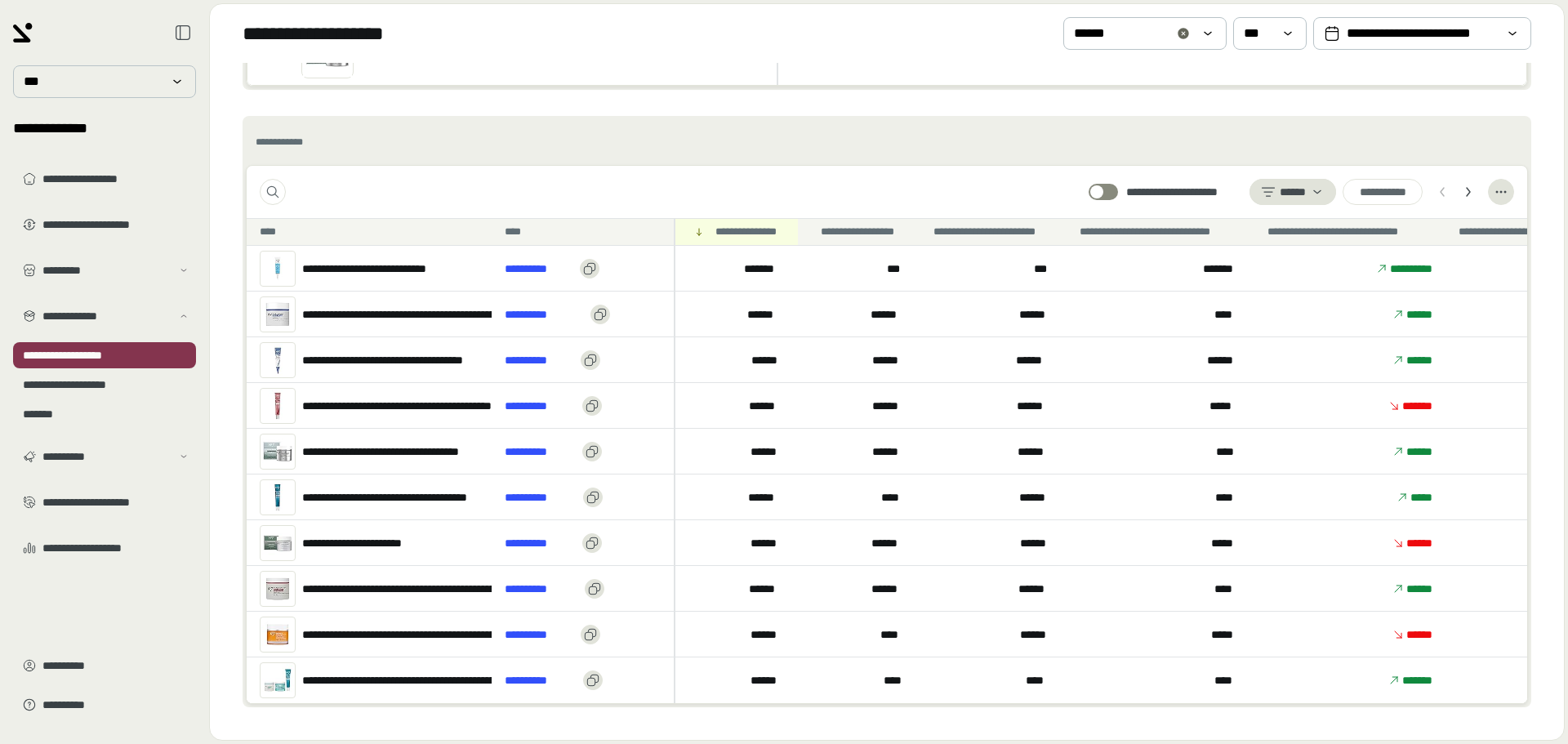 click on "**********" at bounding box center [887, 142] 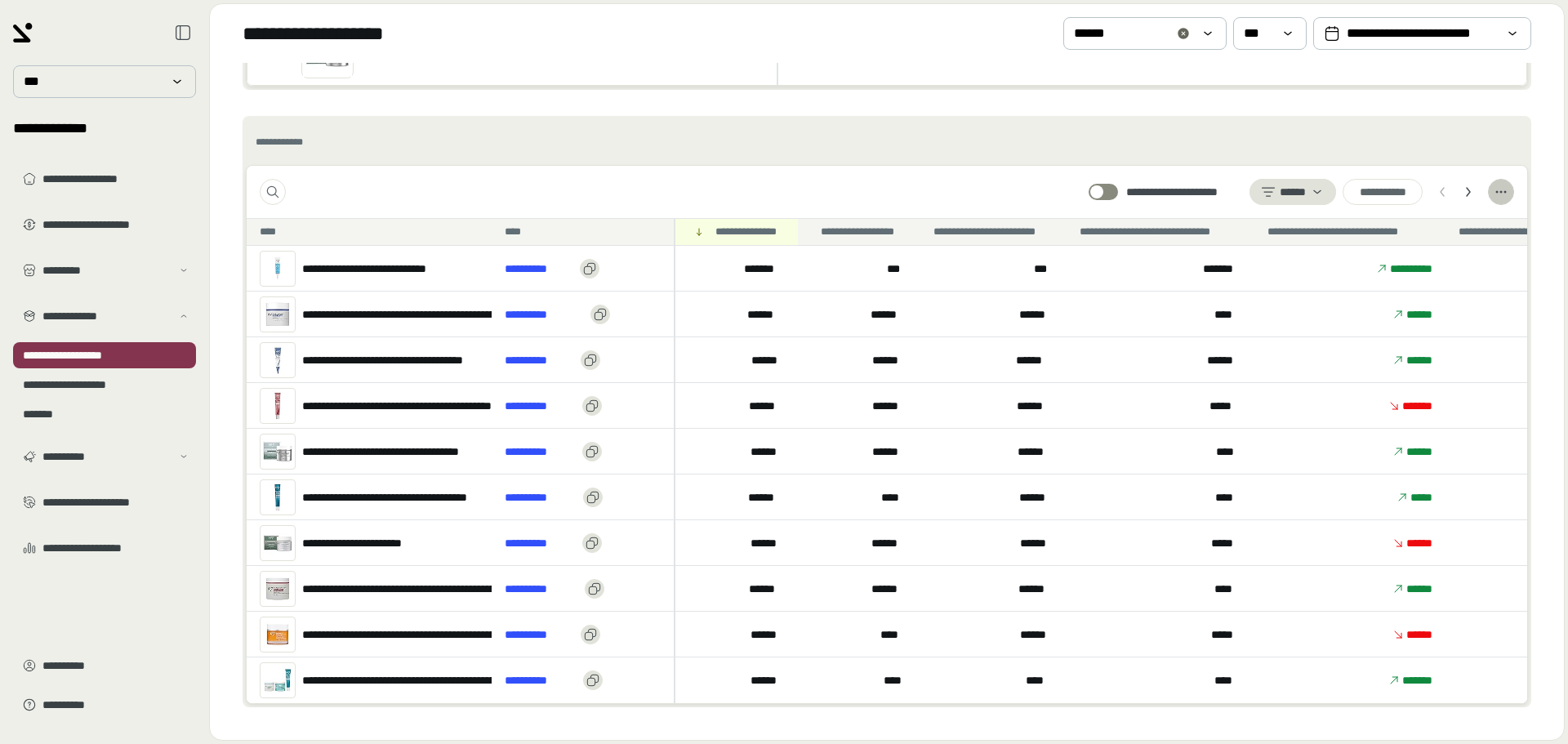 click at bounding box center [1501, 192] 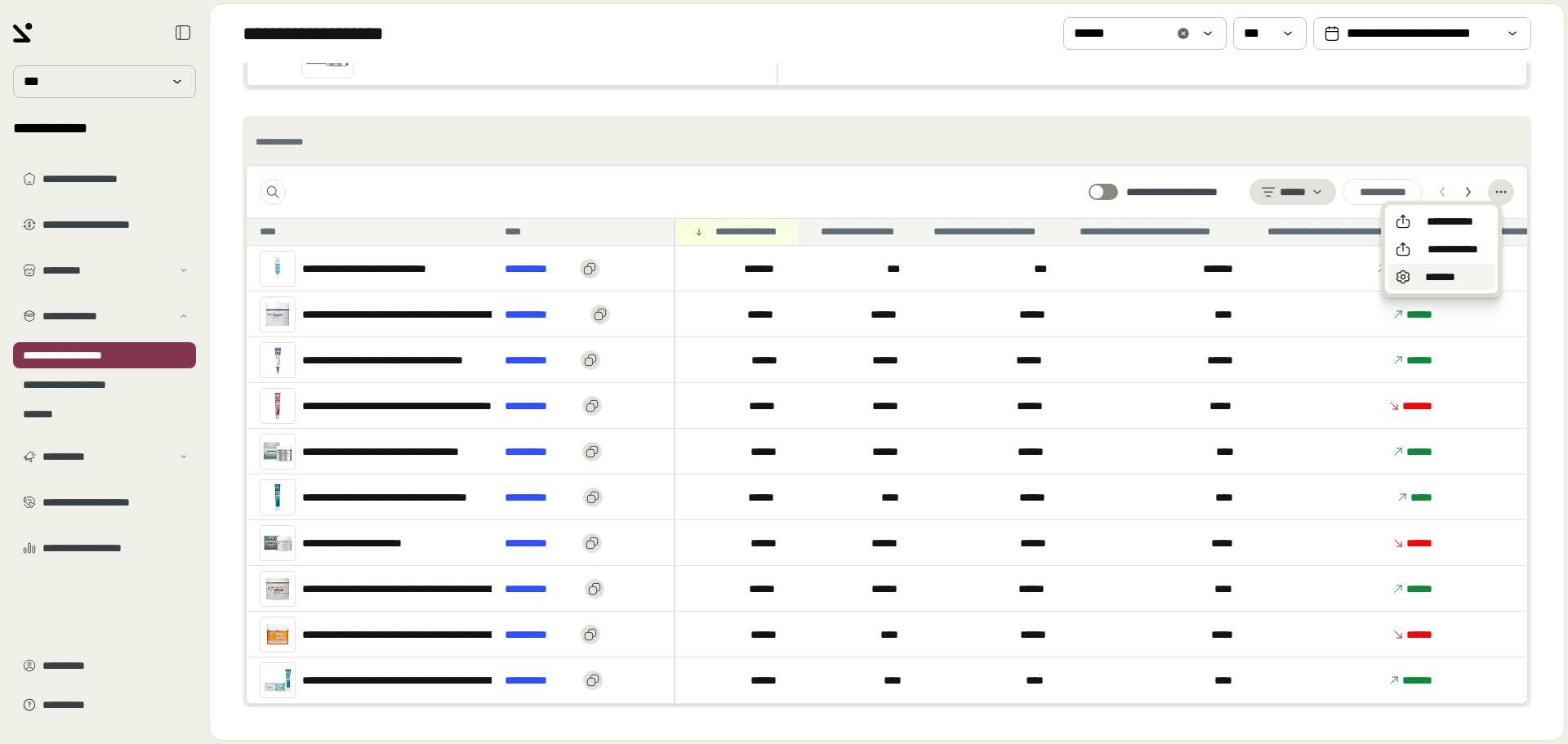 click on "*******" at bounding box center [1441, 277] 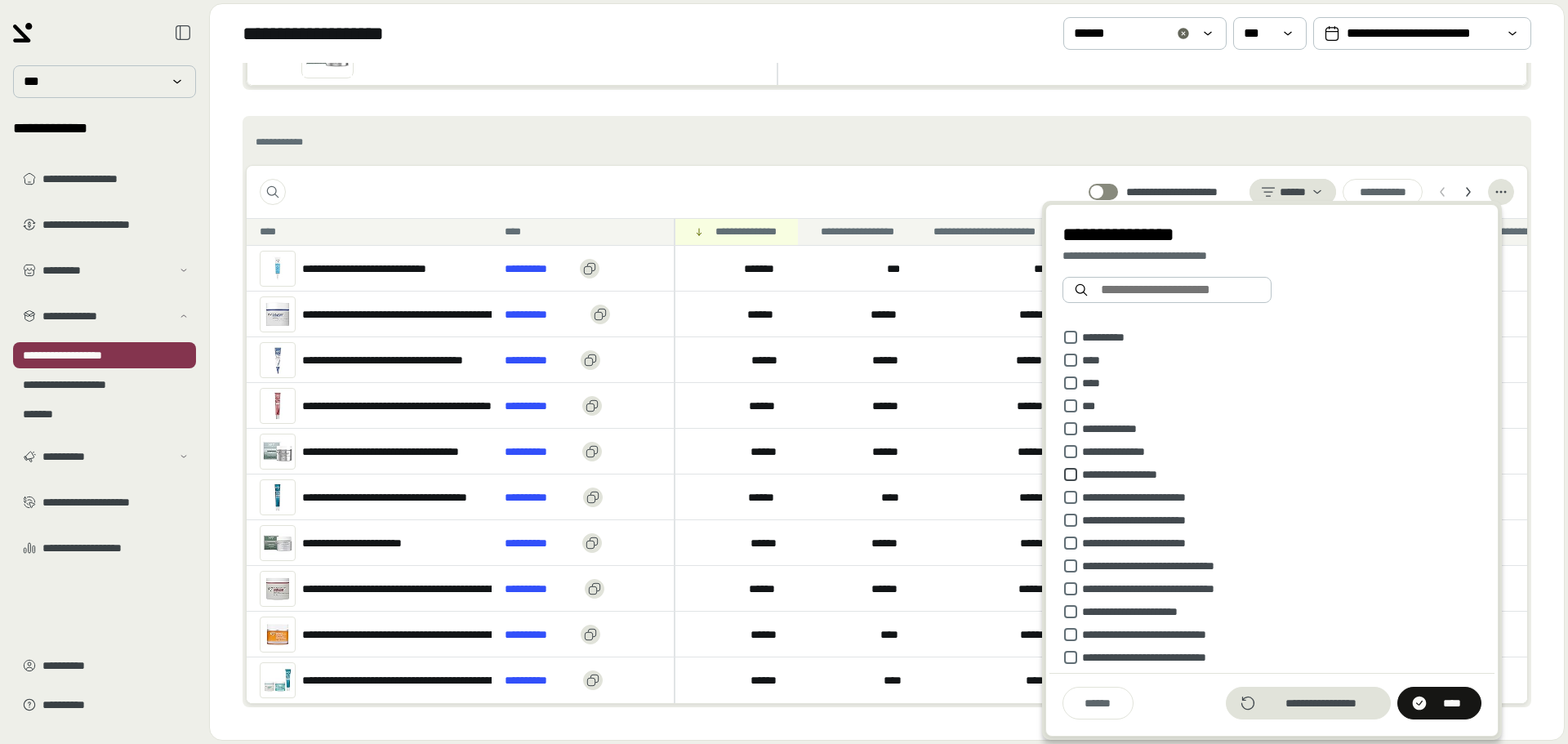 click 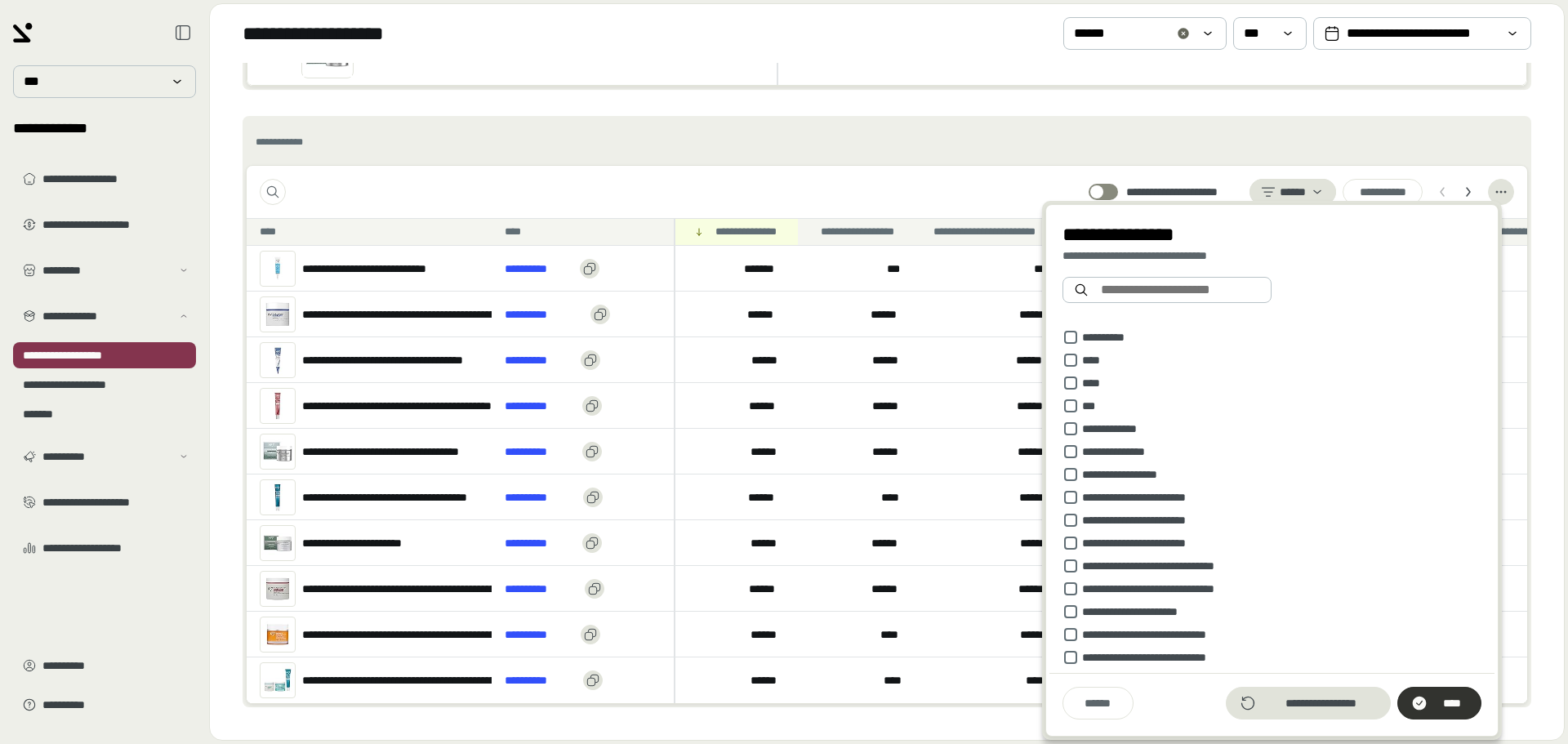 click on "****" at bounding box center (1453, 703) 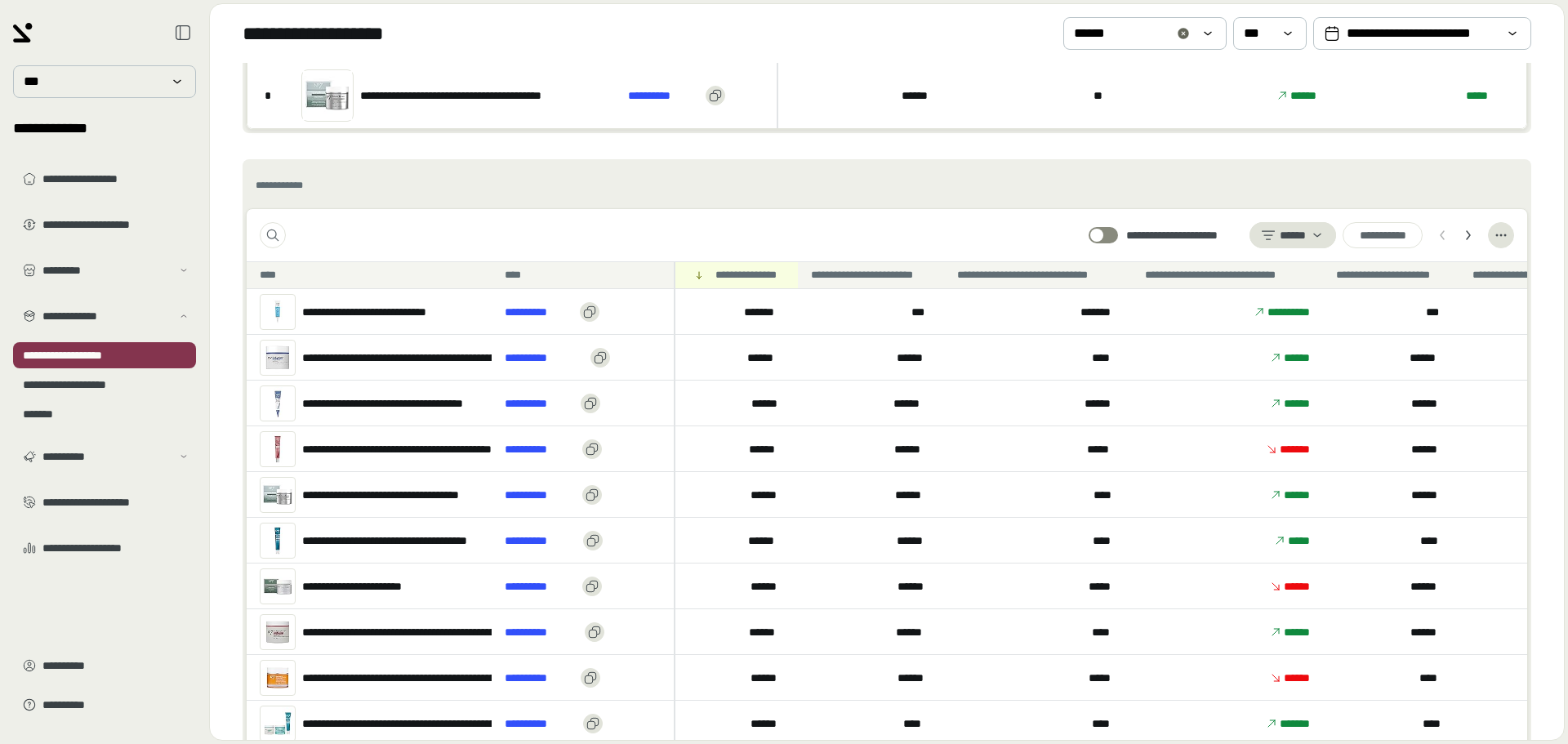 scroll, scrollTop: 527, scrollLeft: 0, axis: vertical 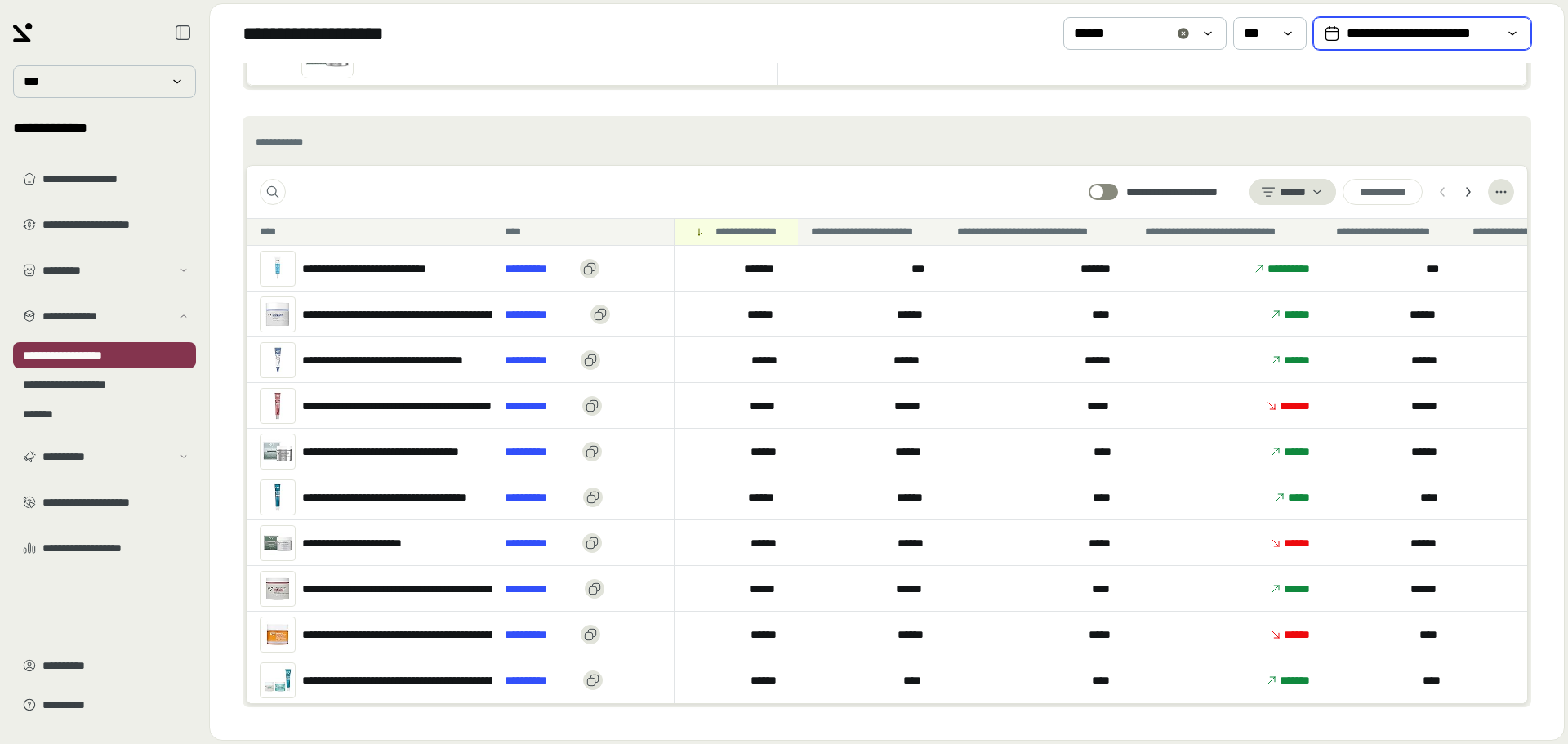 click on "**********" at bounding box center [1422, 33] 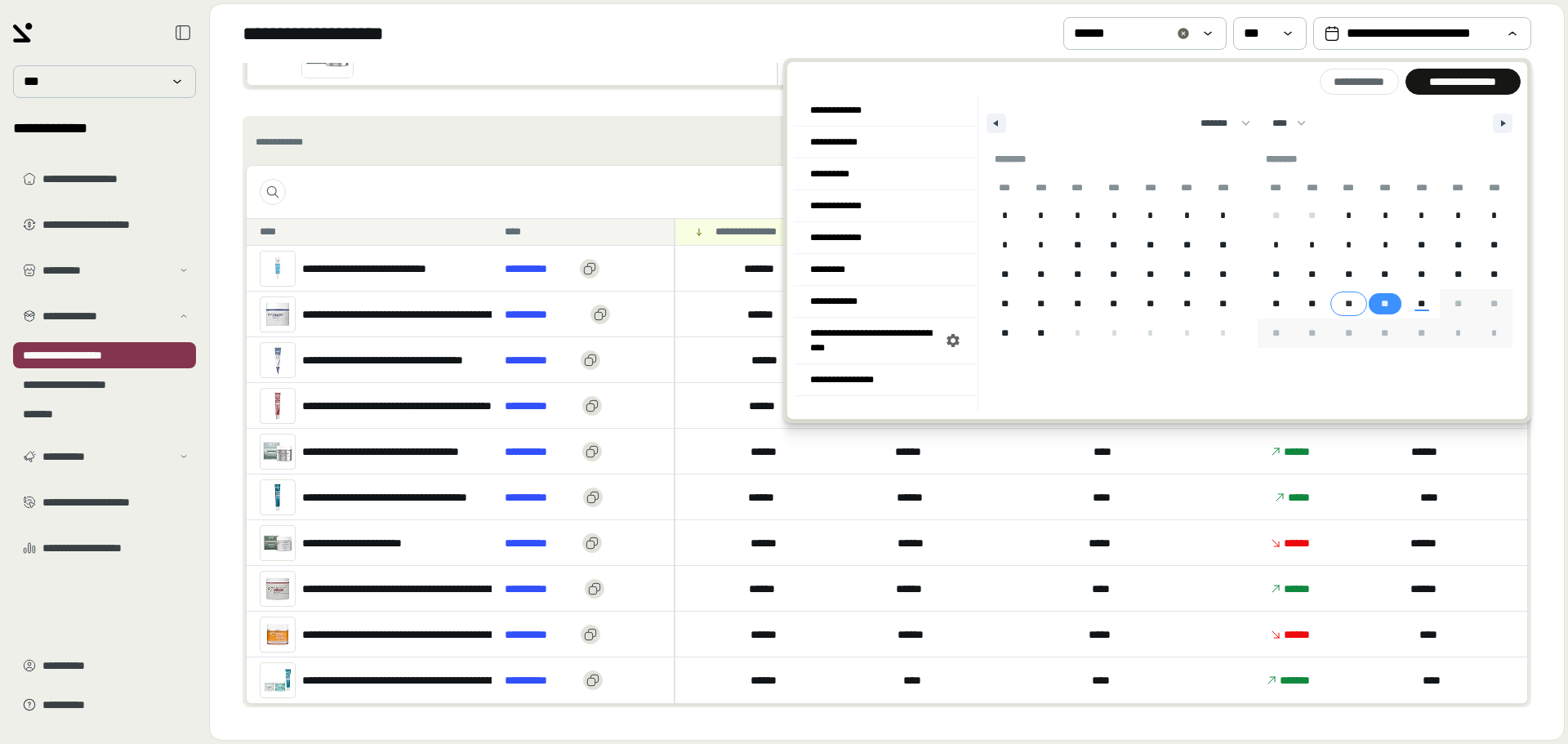 click on "**" at bounding box center [1348, 304] 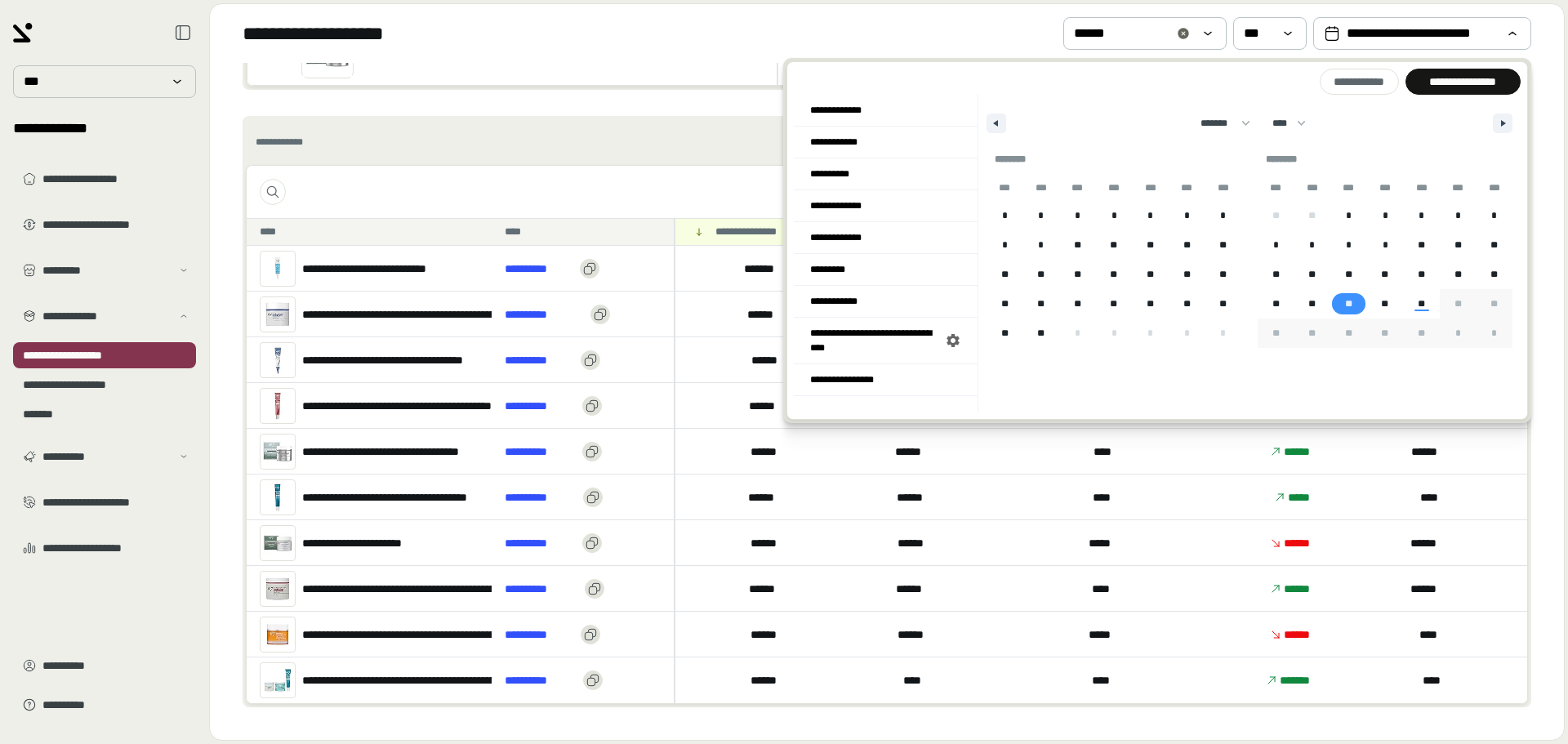 drag, startPoint x: 1437, startPoint y: 77, endPoint x: 617, endPoint y: 105, distance: 820.4779 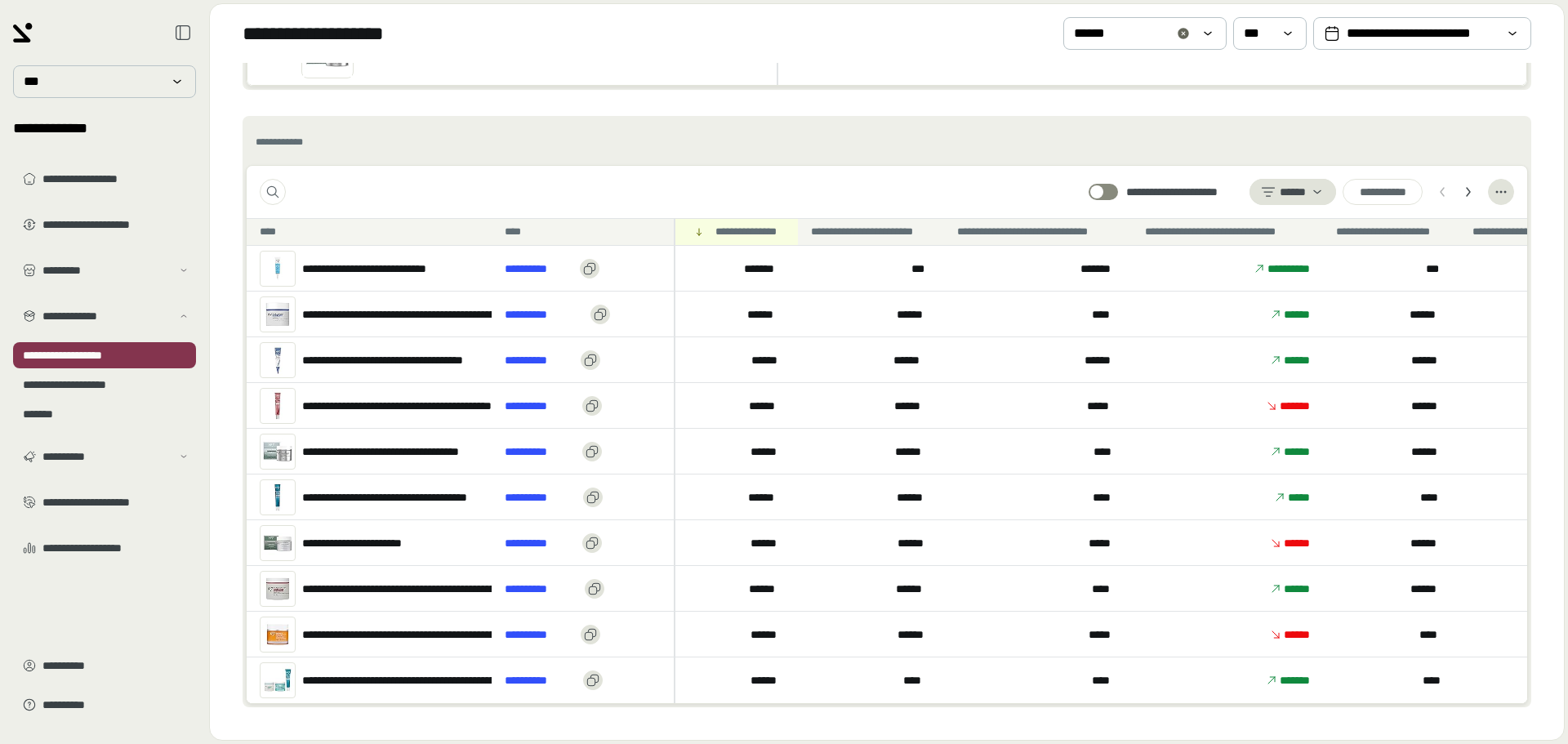 click on "**********" at bounding box center [887, 142] 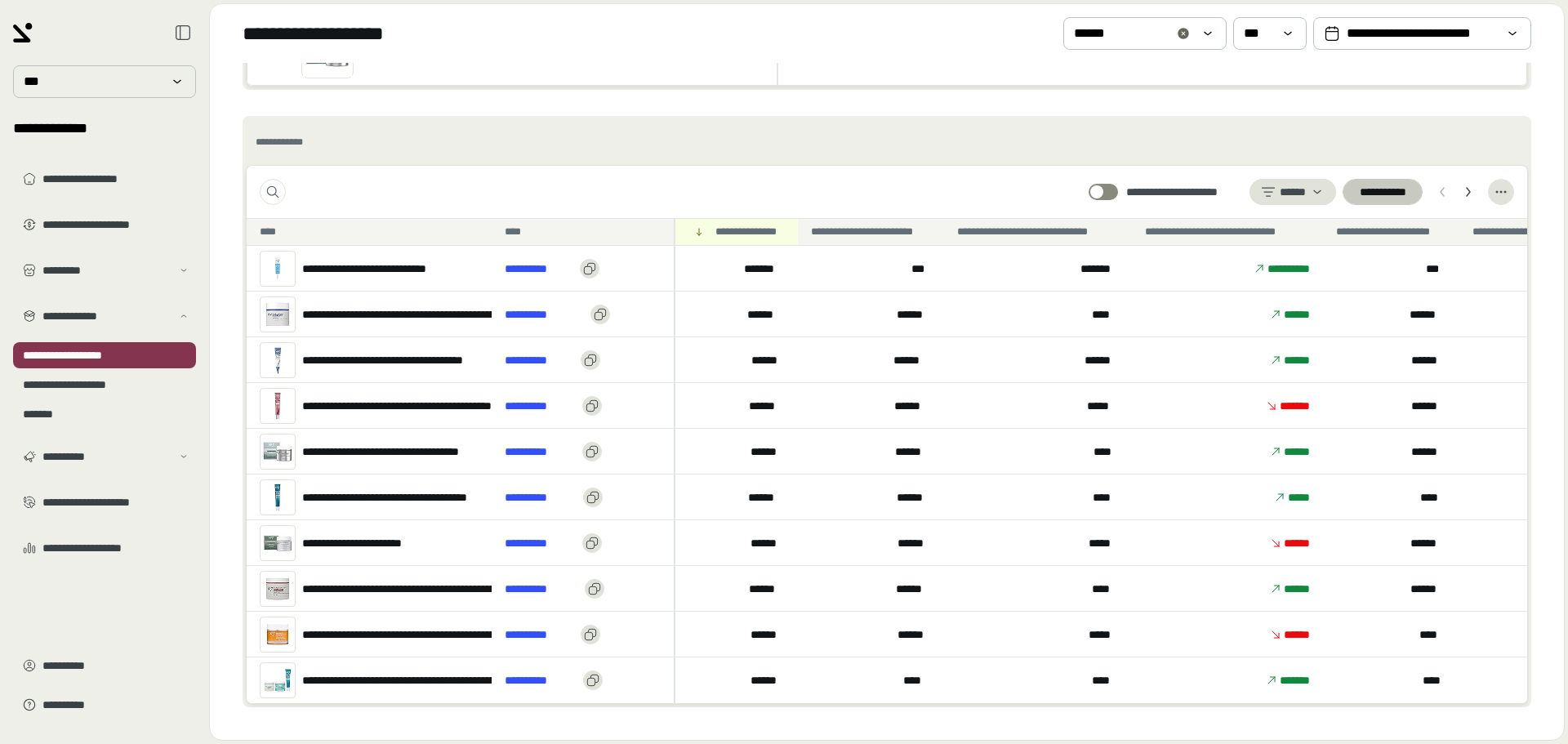 click on "* * ** ** ***" at bounding box center (1383, 192) 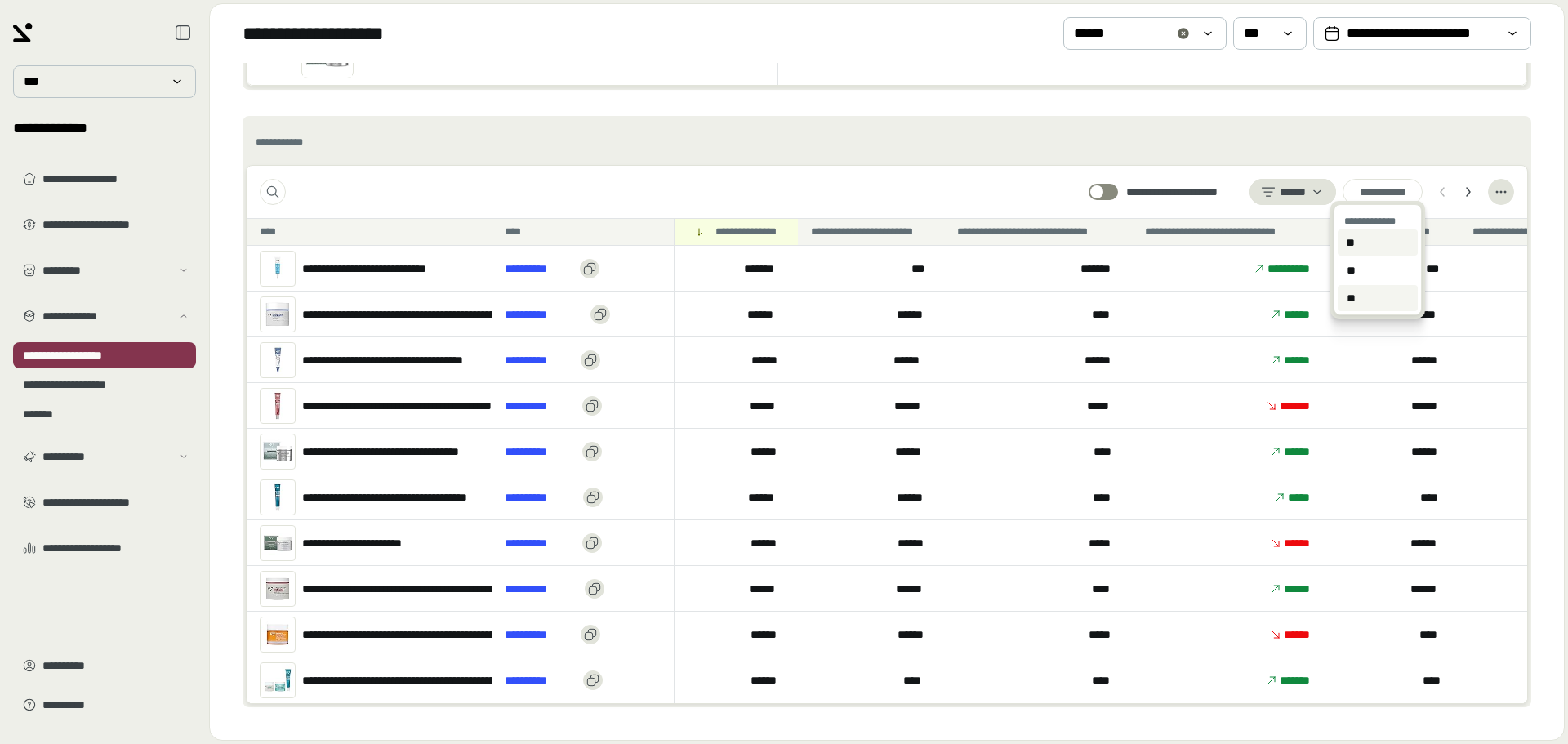 click on "**" at bounding box center (1378, 298) 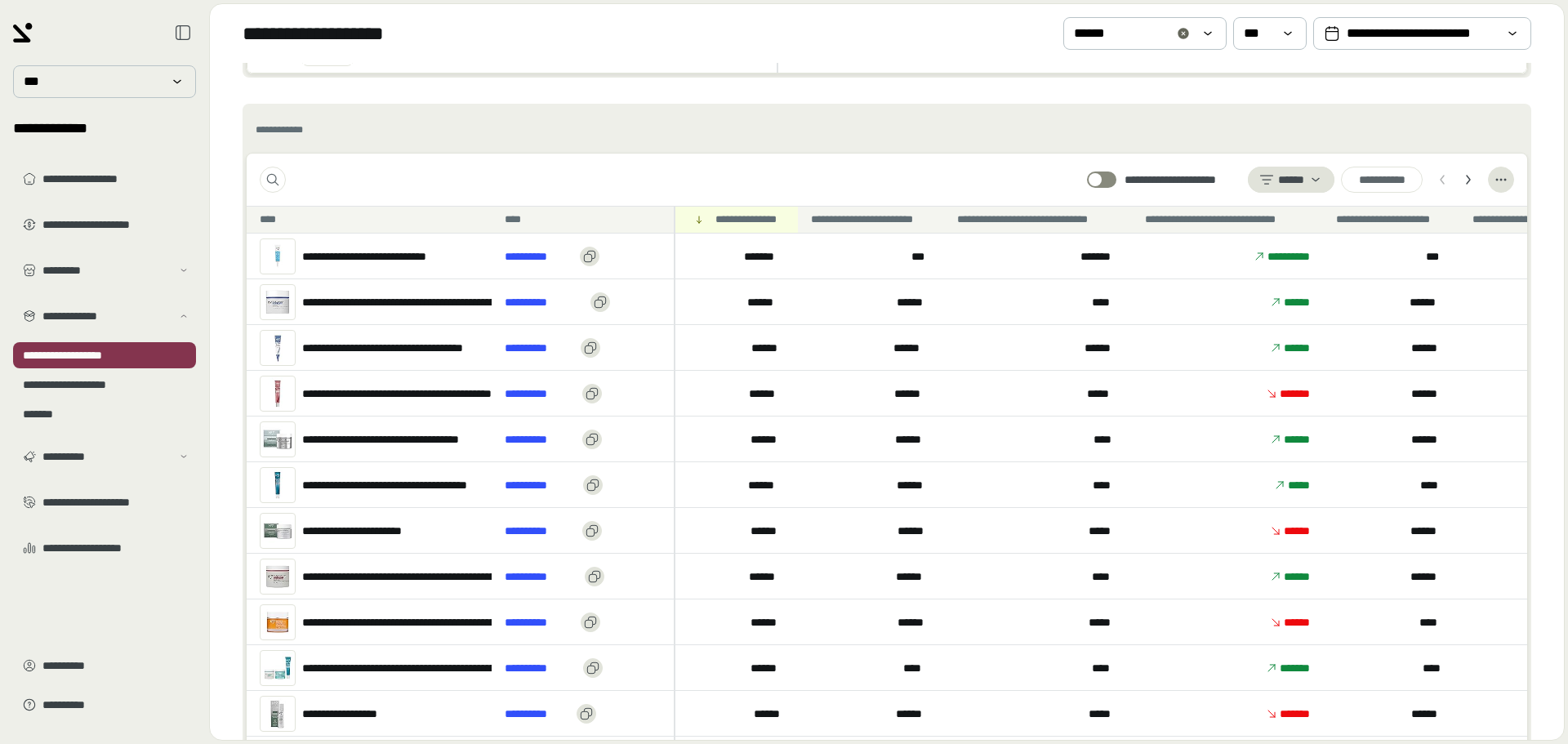 click on "**********" at bounding box center [887, 130] 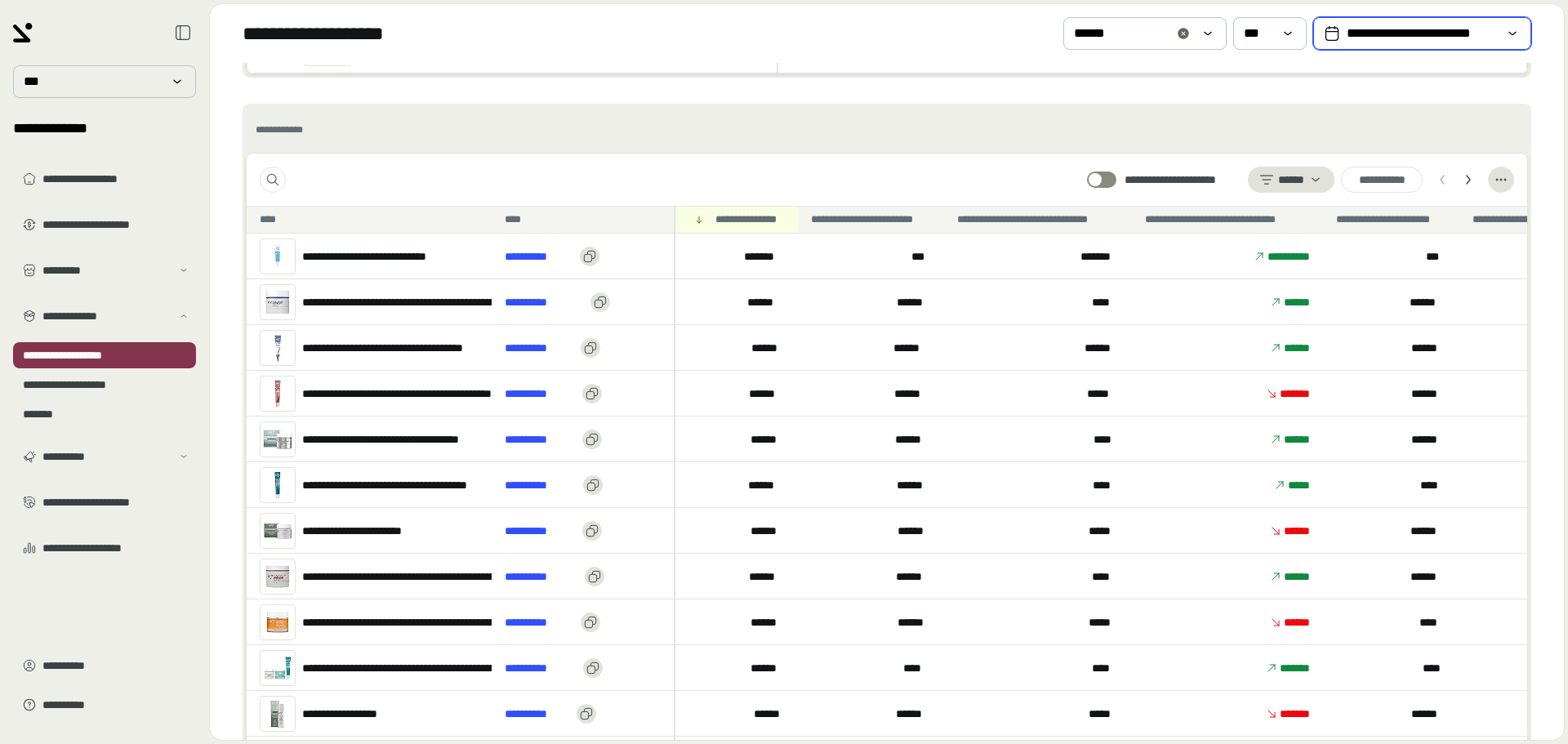 click on "**********" at bounding box center [1422, 33] 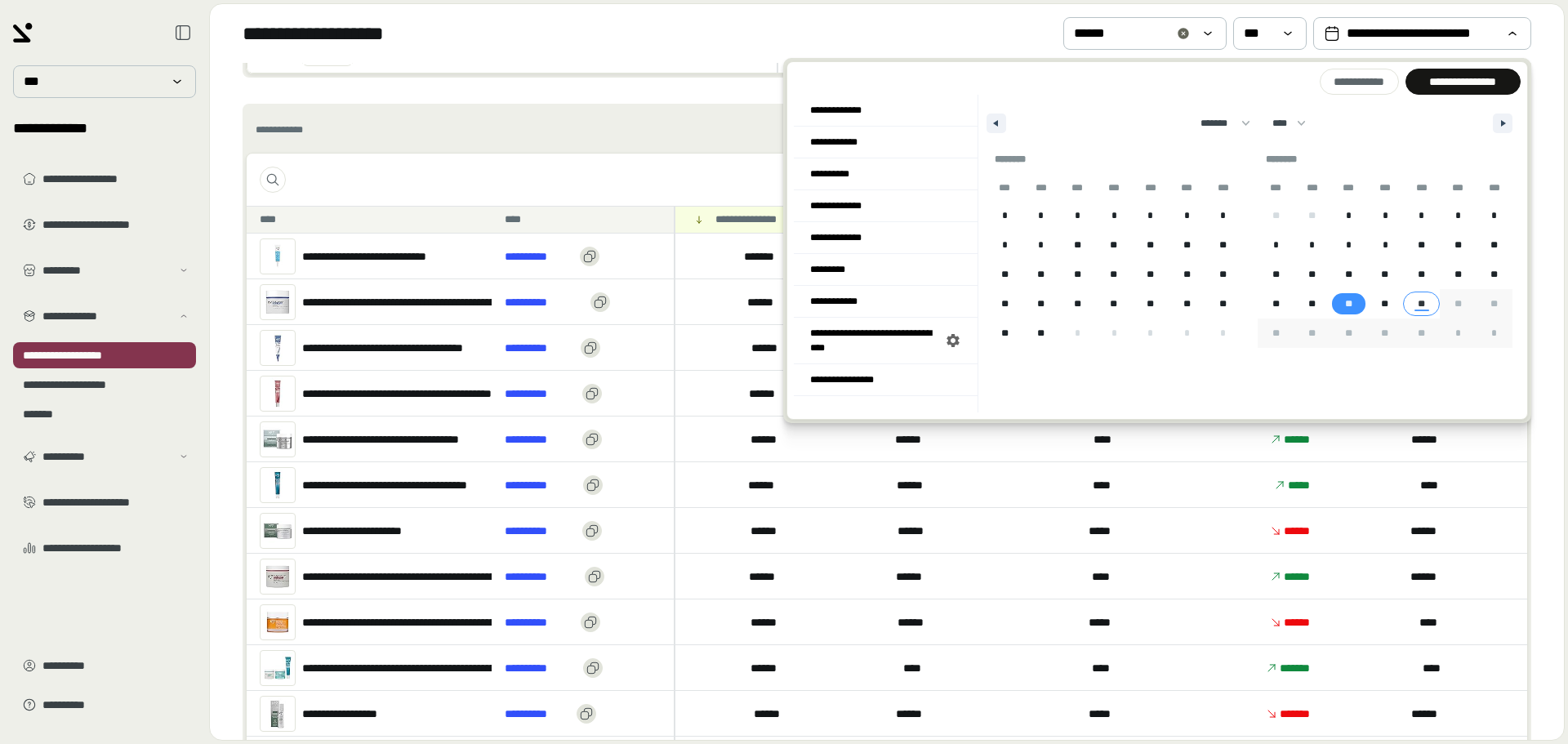 click on "**" at bounding box center [1421, 304] 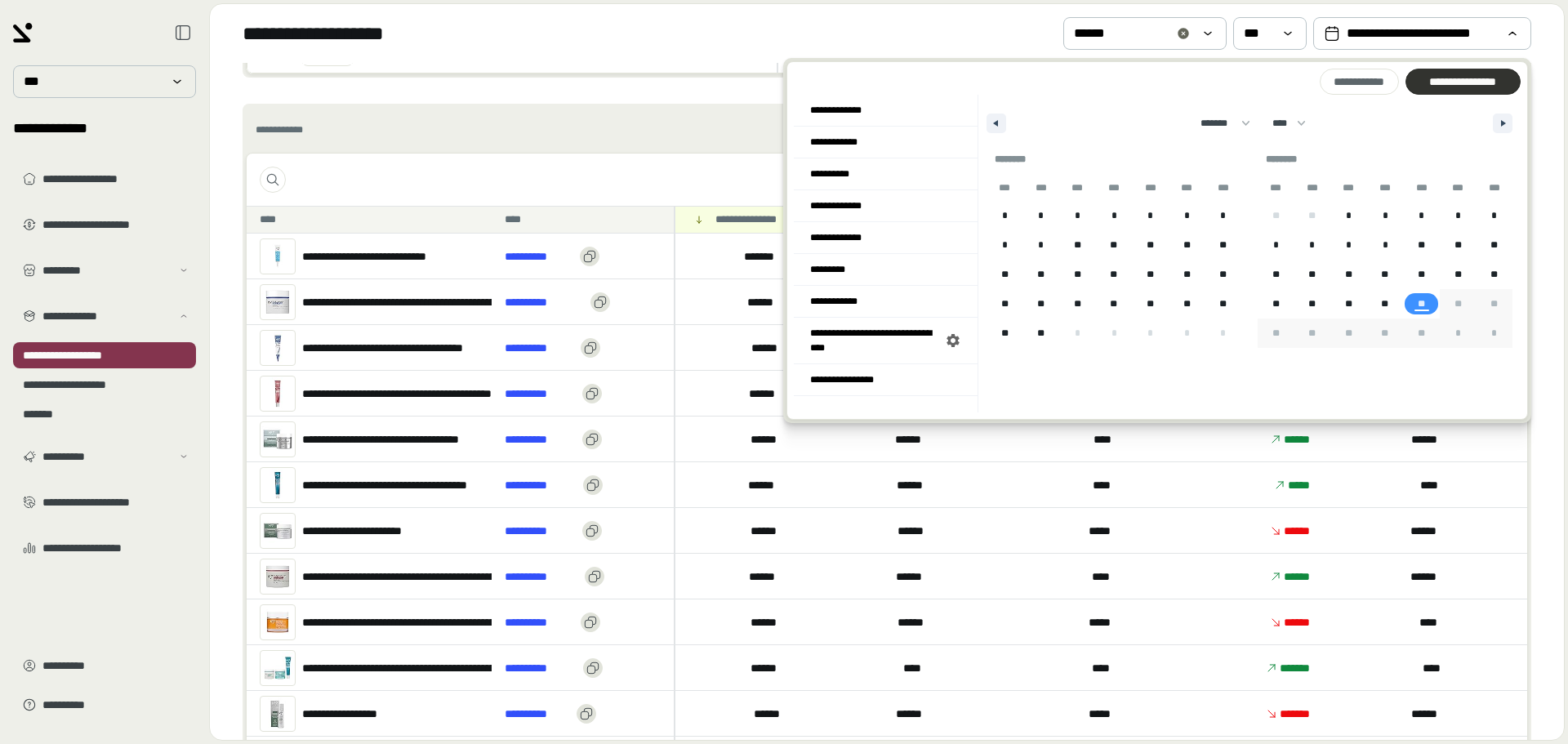 click on "**********" at bounding box center [1463, 82] 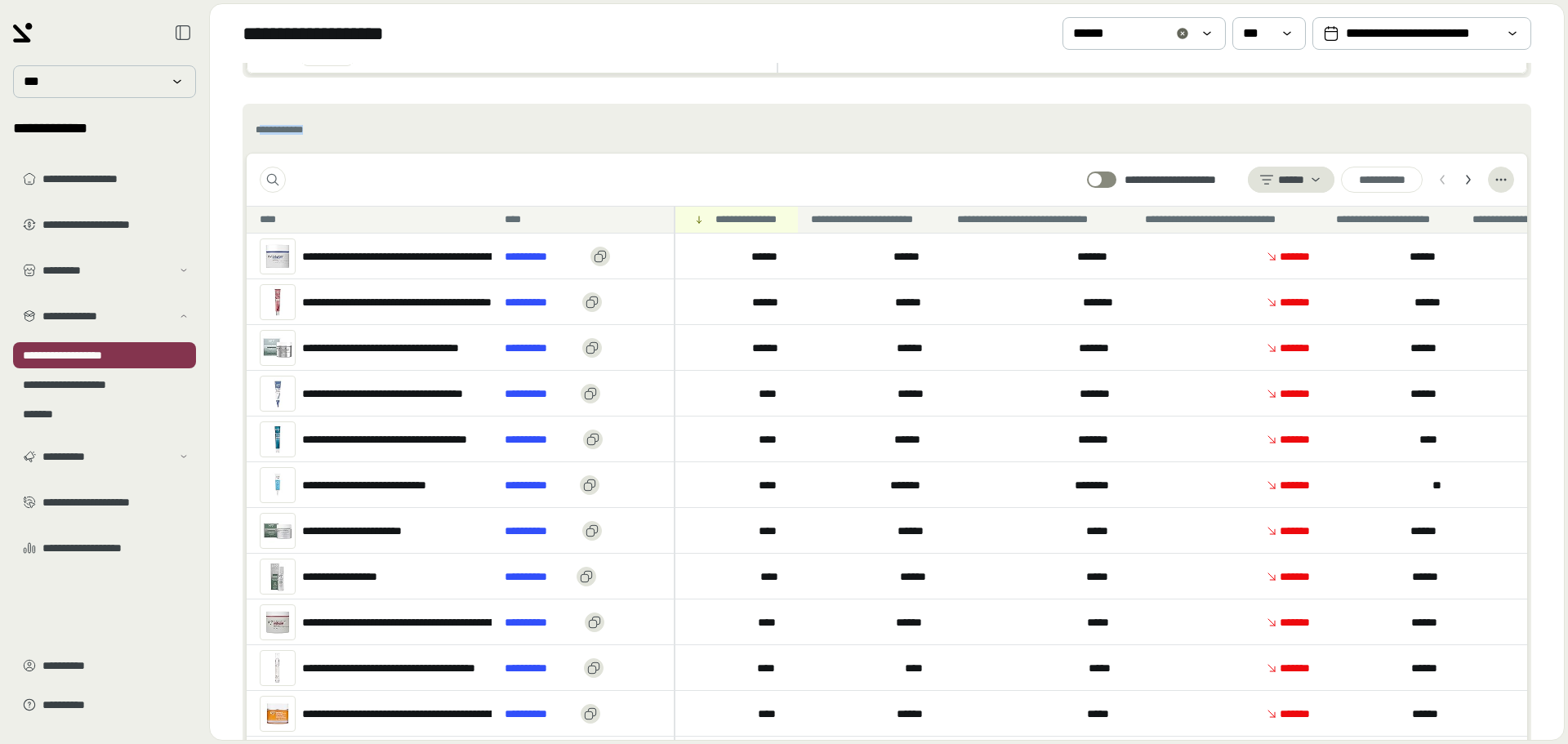 drag, startPoint x: 261, startPoint y: 131, endPoint x: 346, endPoint y: 121, distance: 85.58621 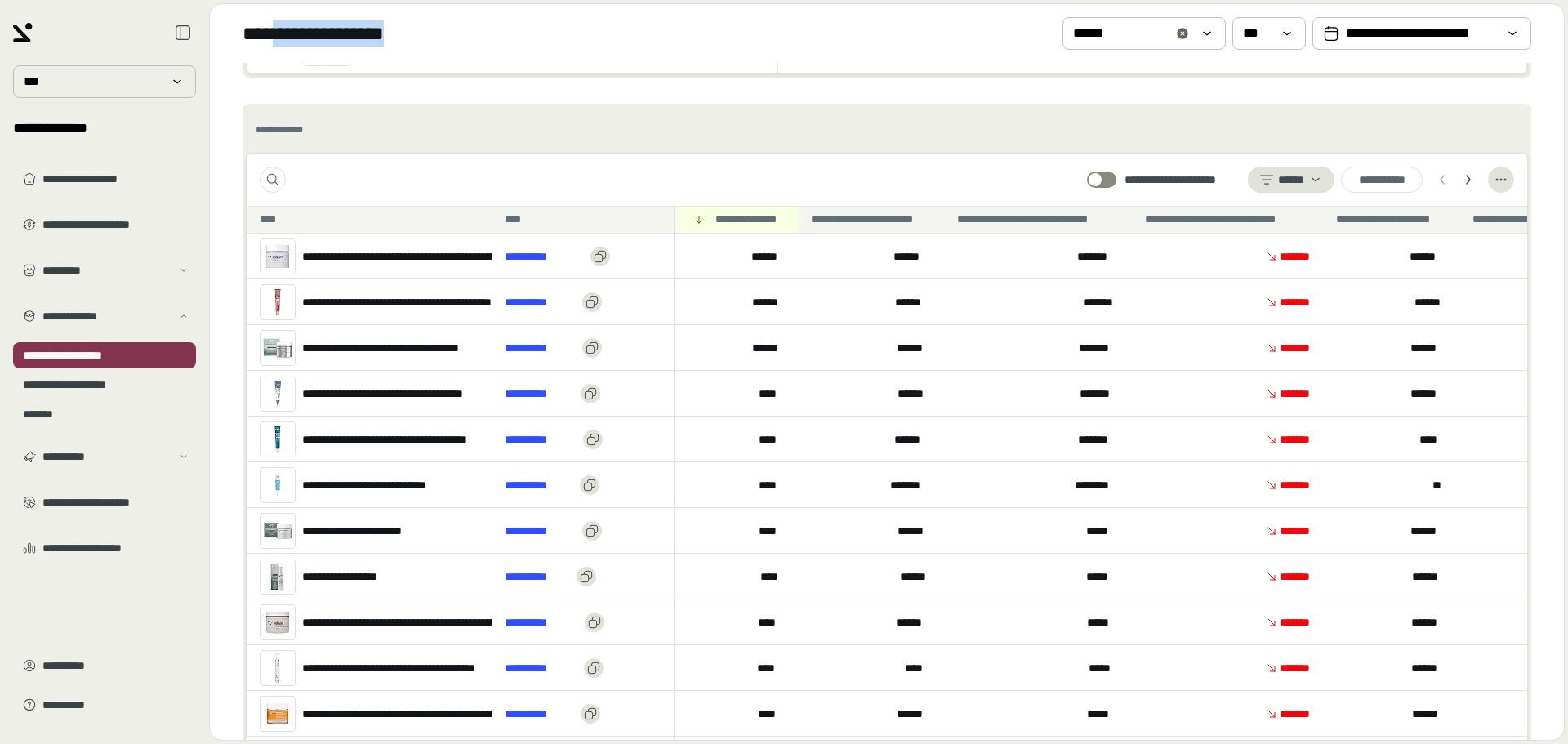 drag, startPoint x: 290, startPoint y: 21, endPoint x: 530, endPoint y: 39, distance: 240.674 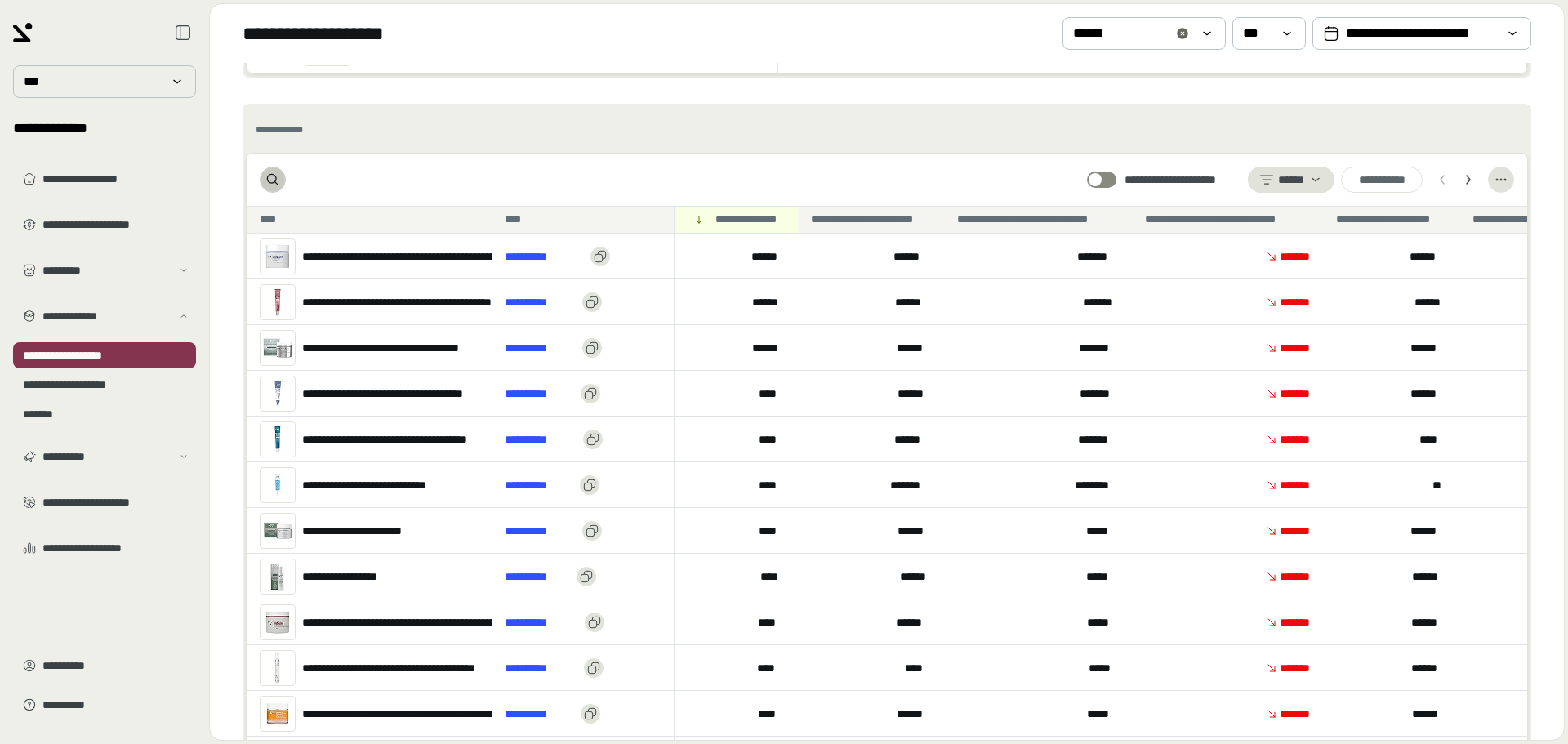 click 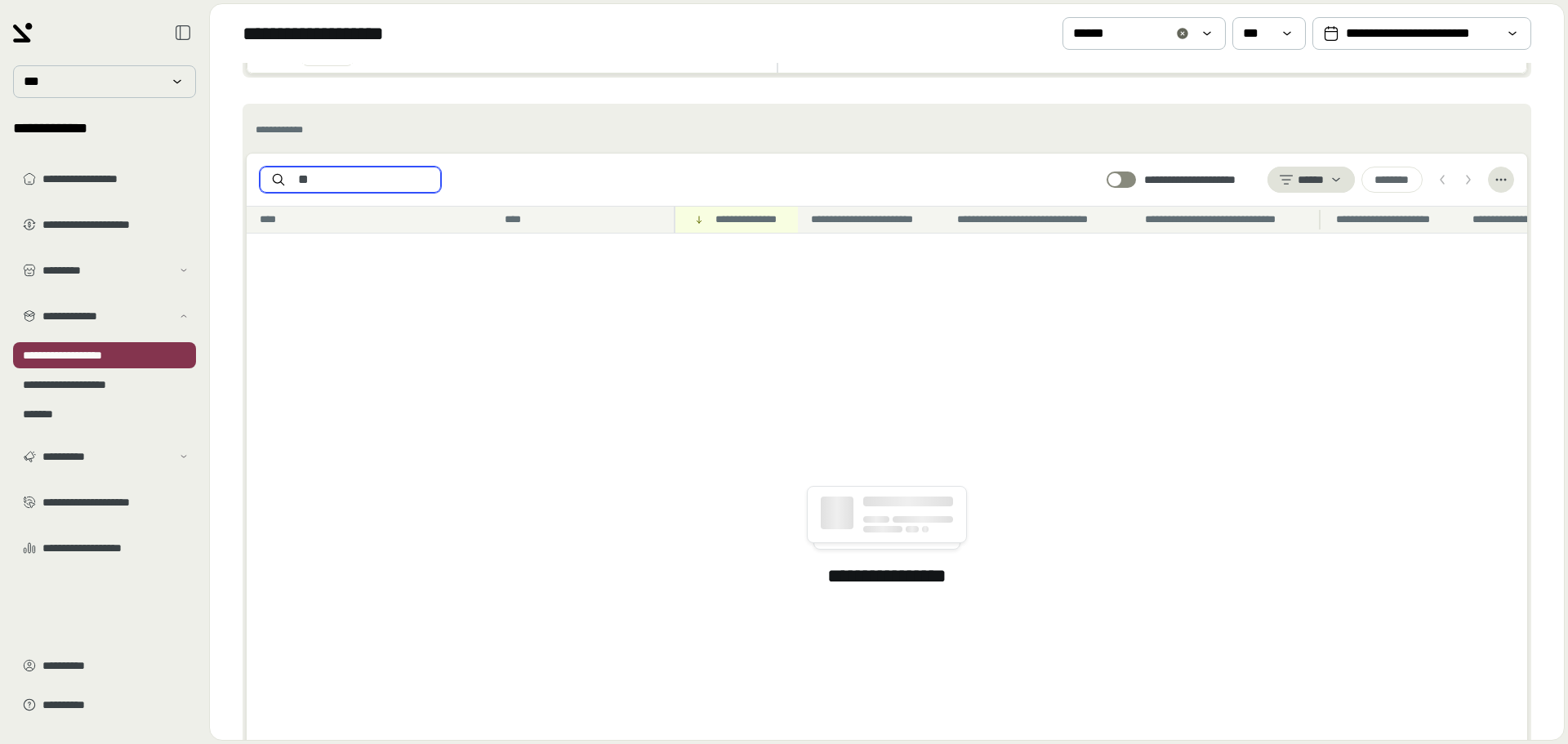 type on "*" 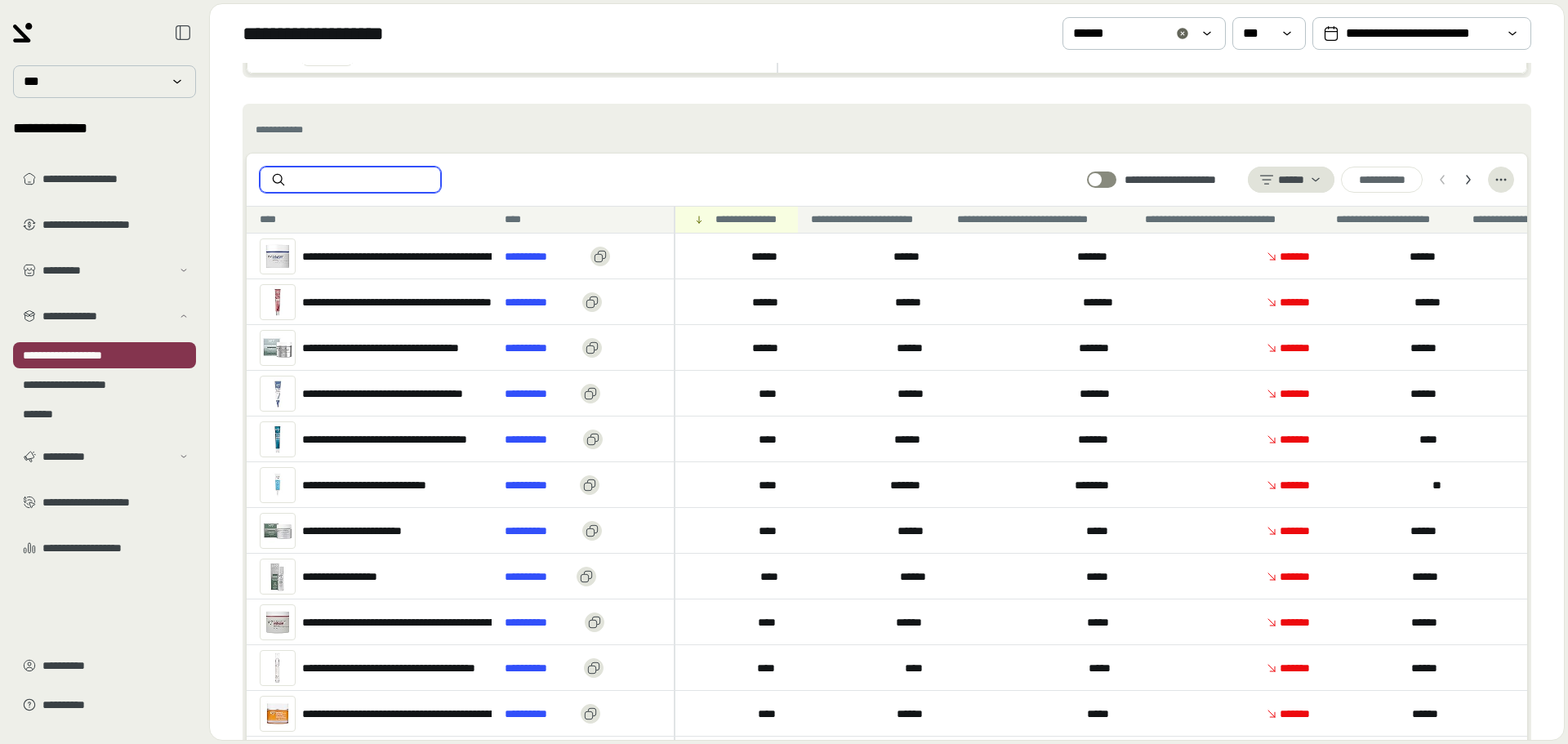click at bounding box center [363, 180] 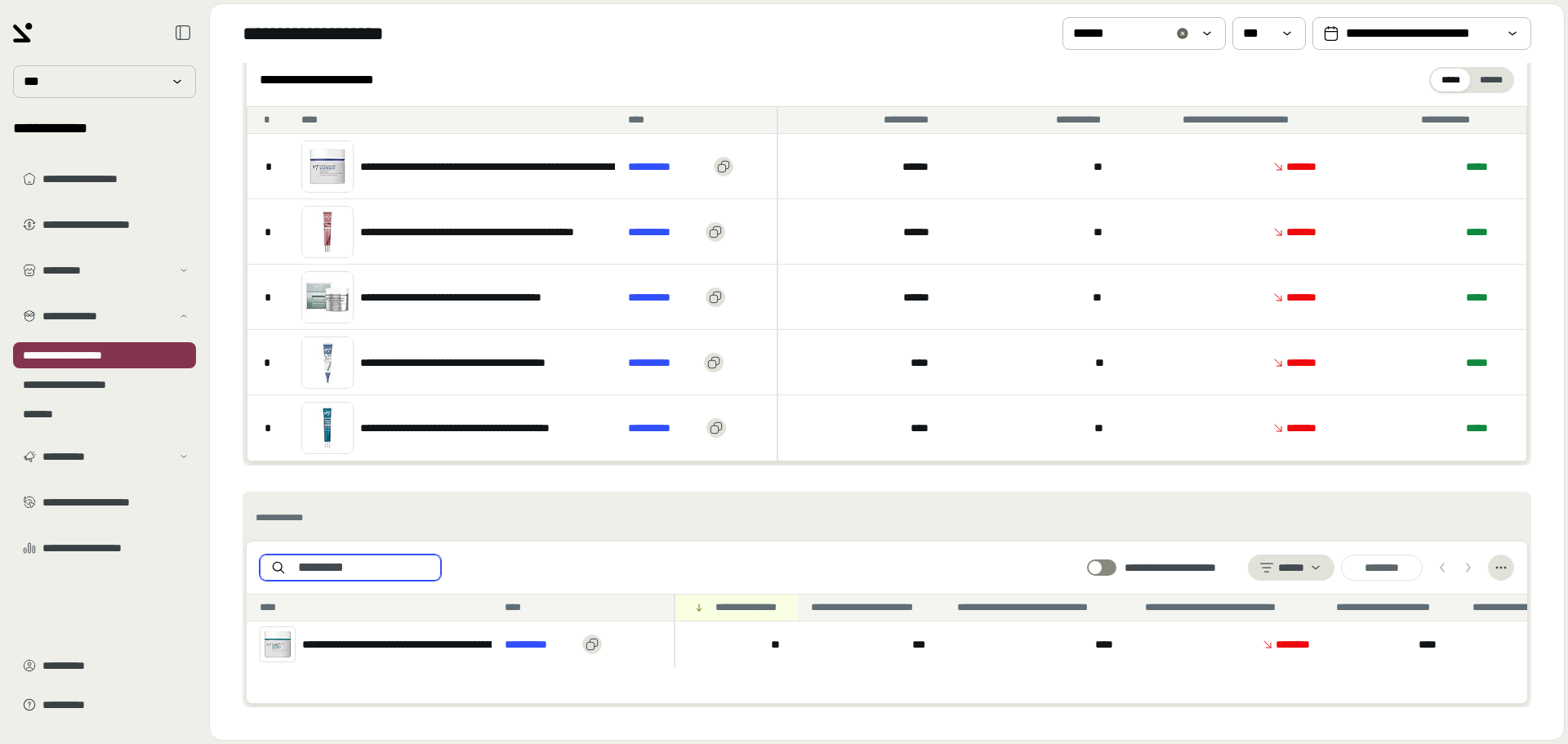 scroll, scrollTop: 139, scrollLeft: 0, axis: vertical 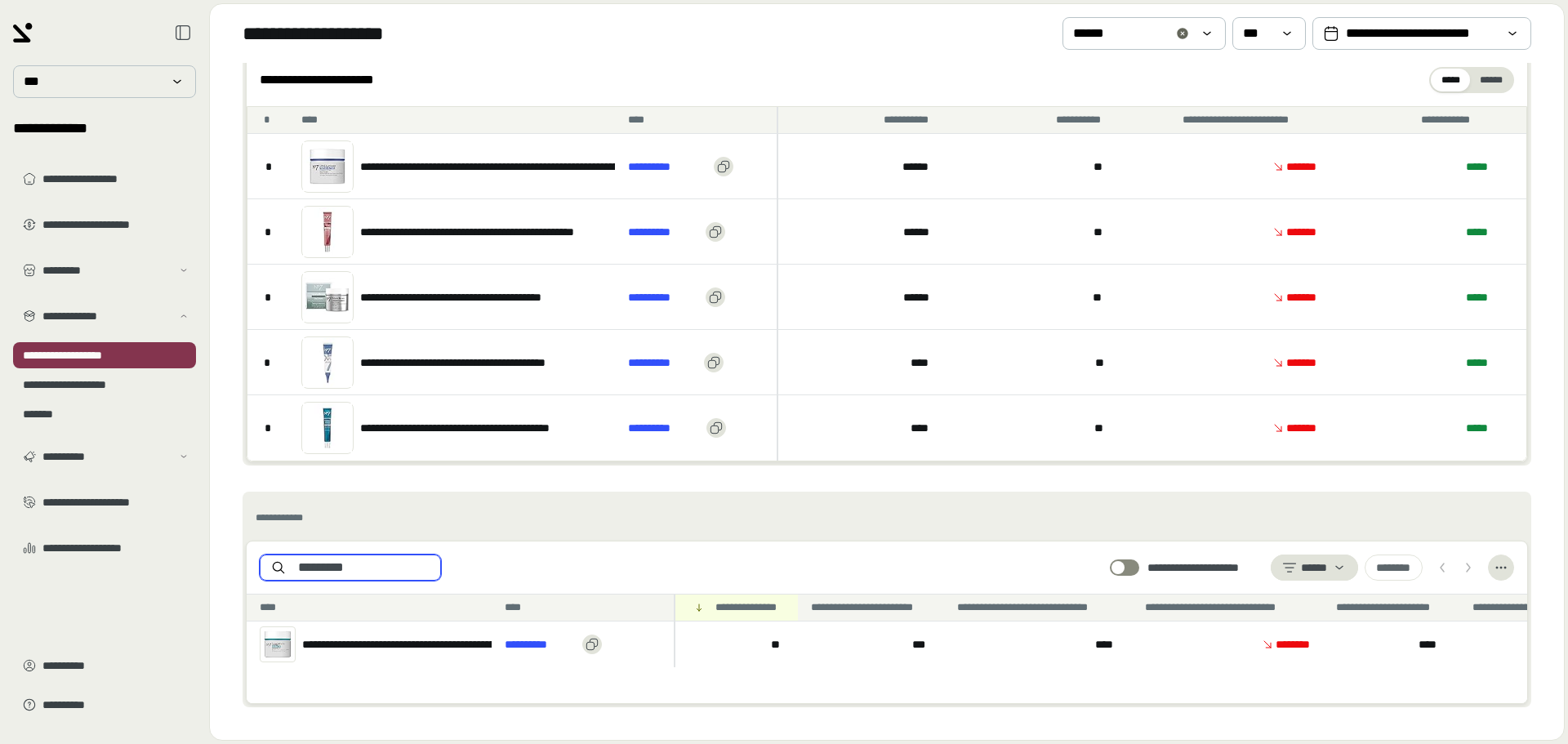 click on "*********" at bounding box center [363, 568] 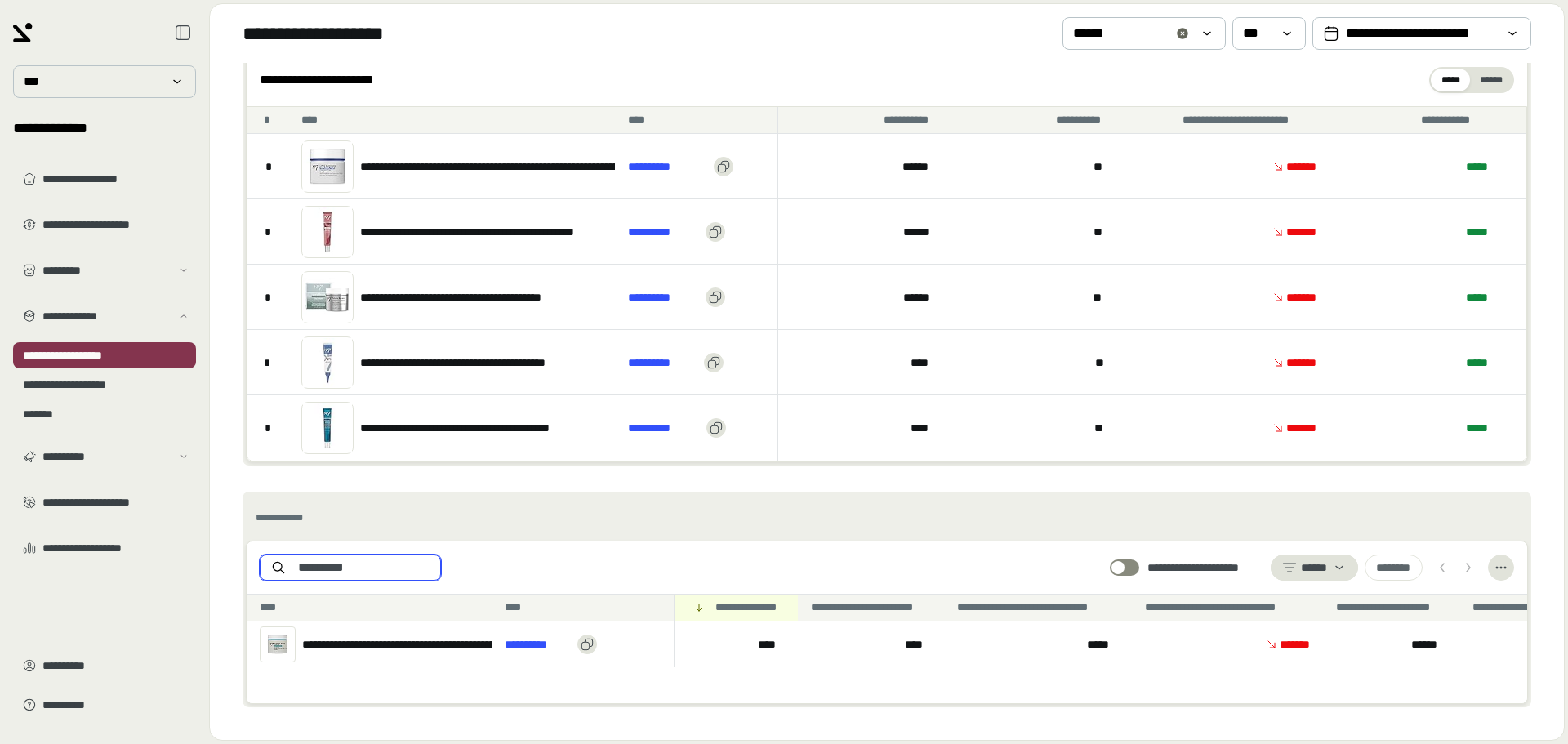 click on "*********" at bounding box center (363, 568) 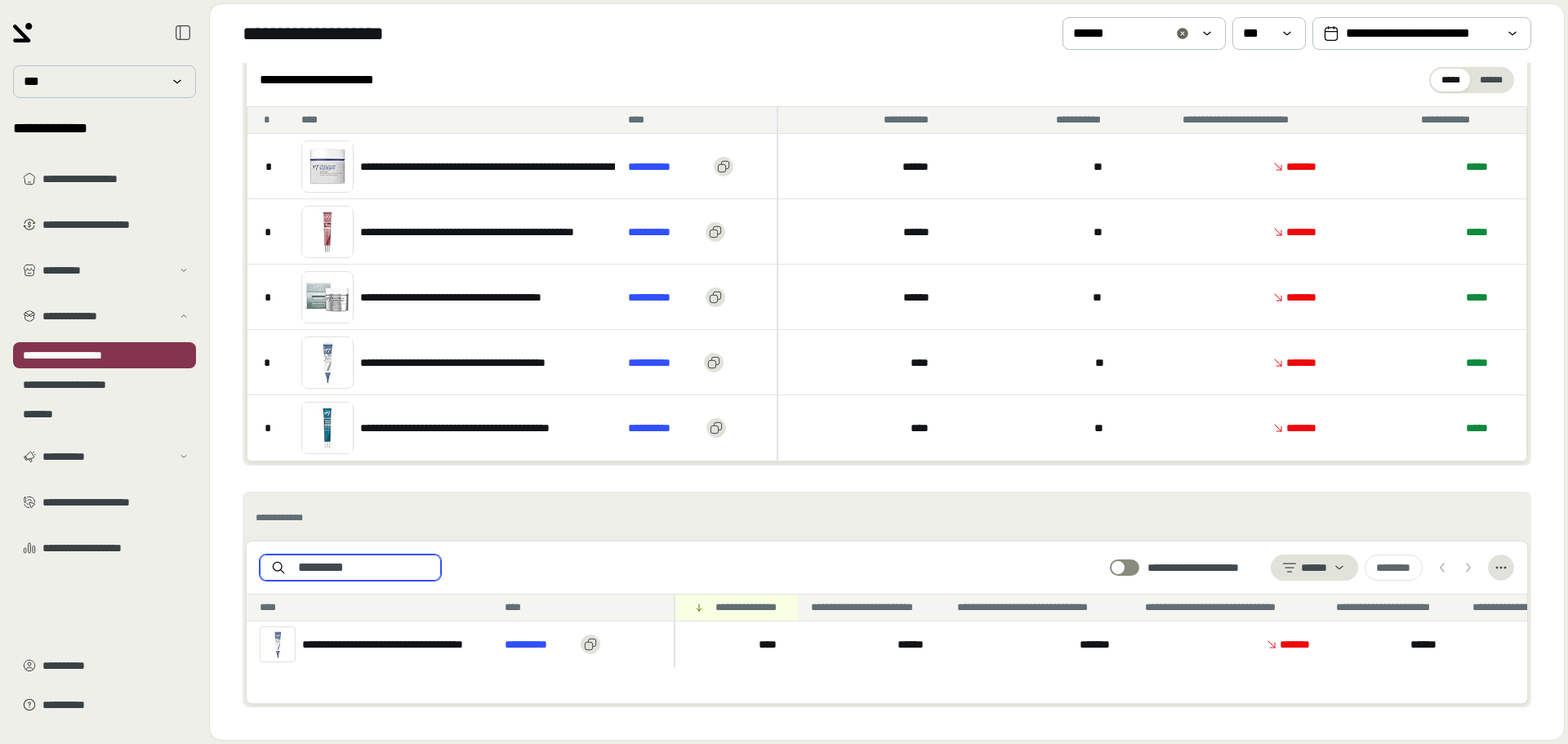 type on "*********" 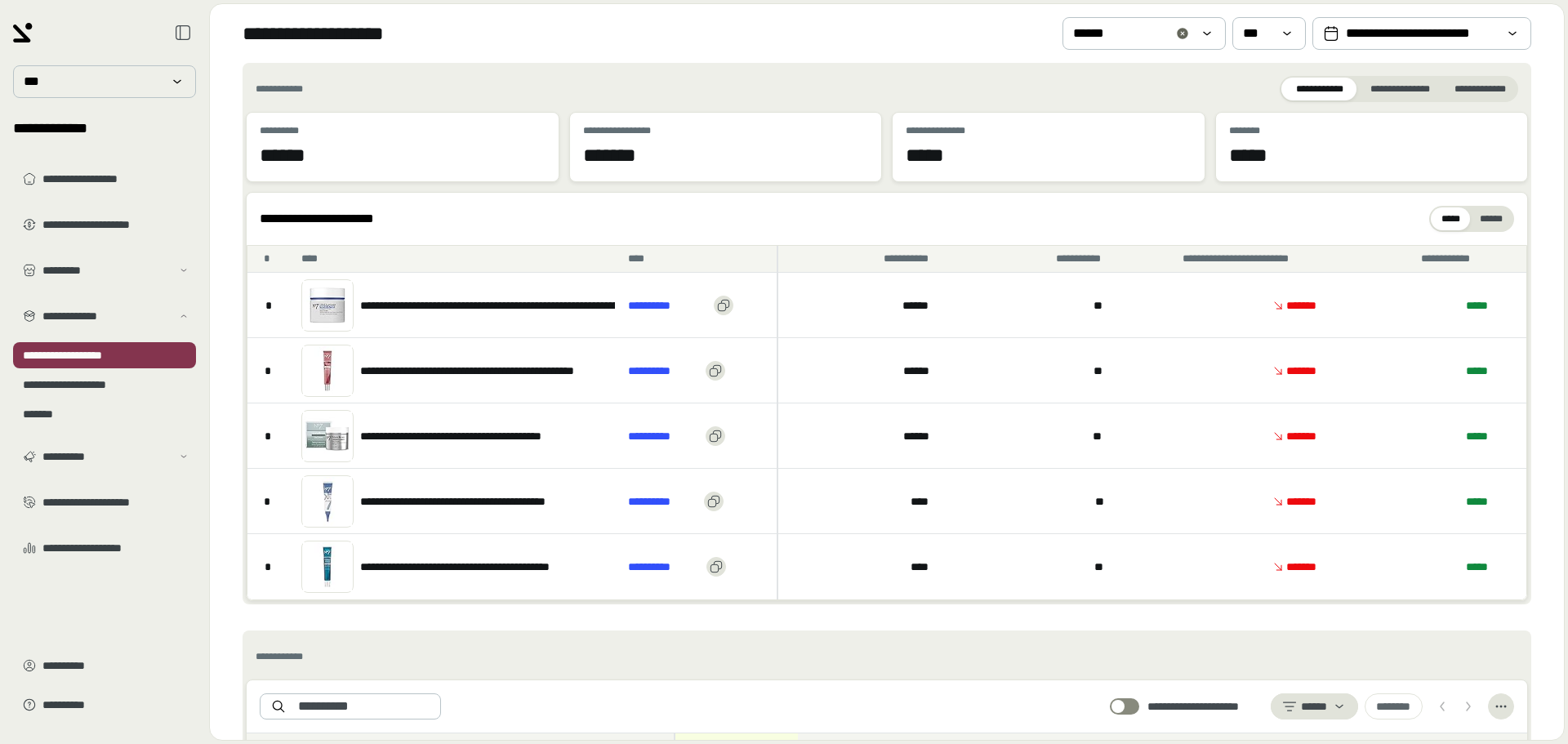 scroll, scrollTop: 0, scrollLeft: 0, axis: both 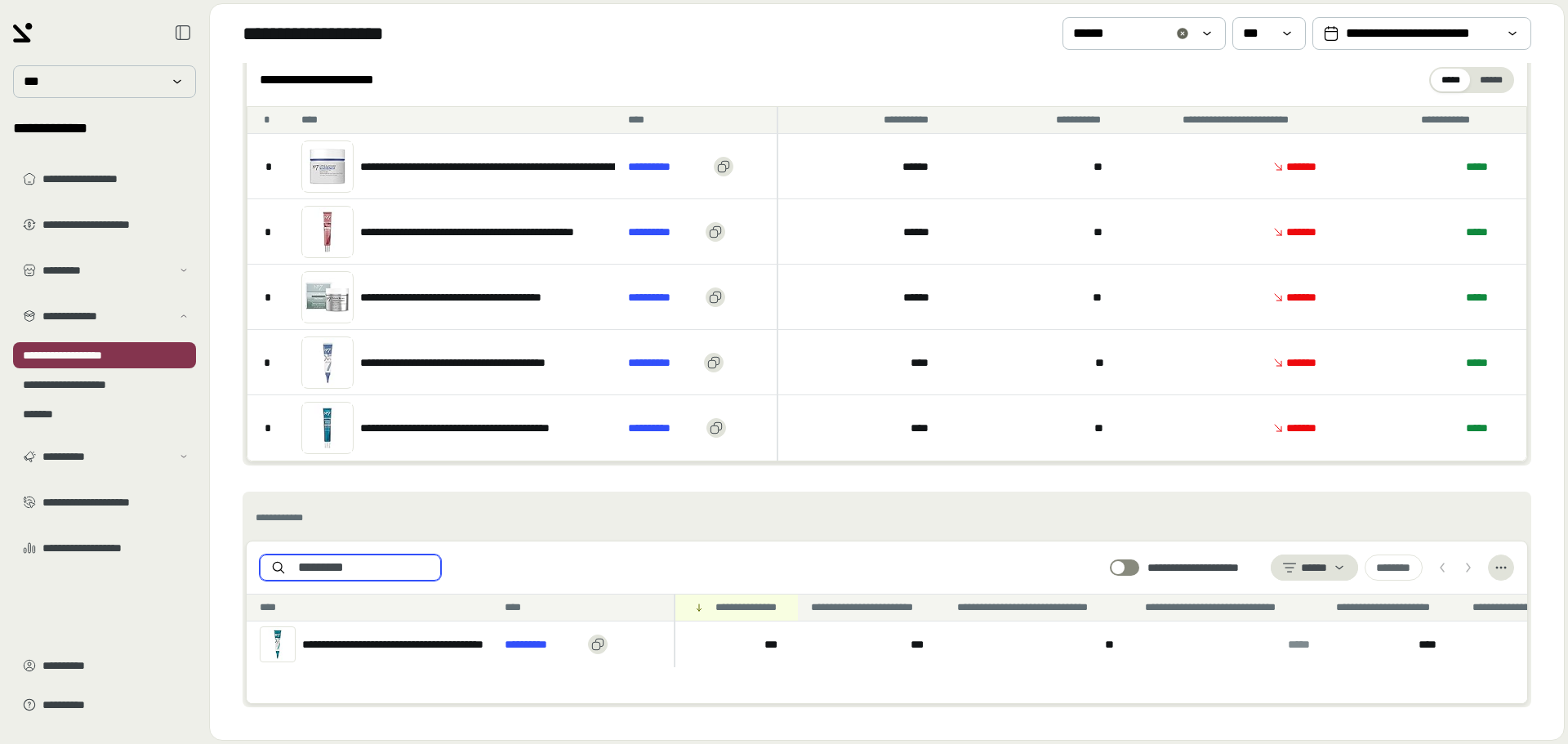click on "*********" at bounding box center (363, 568) 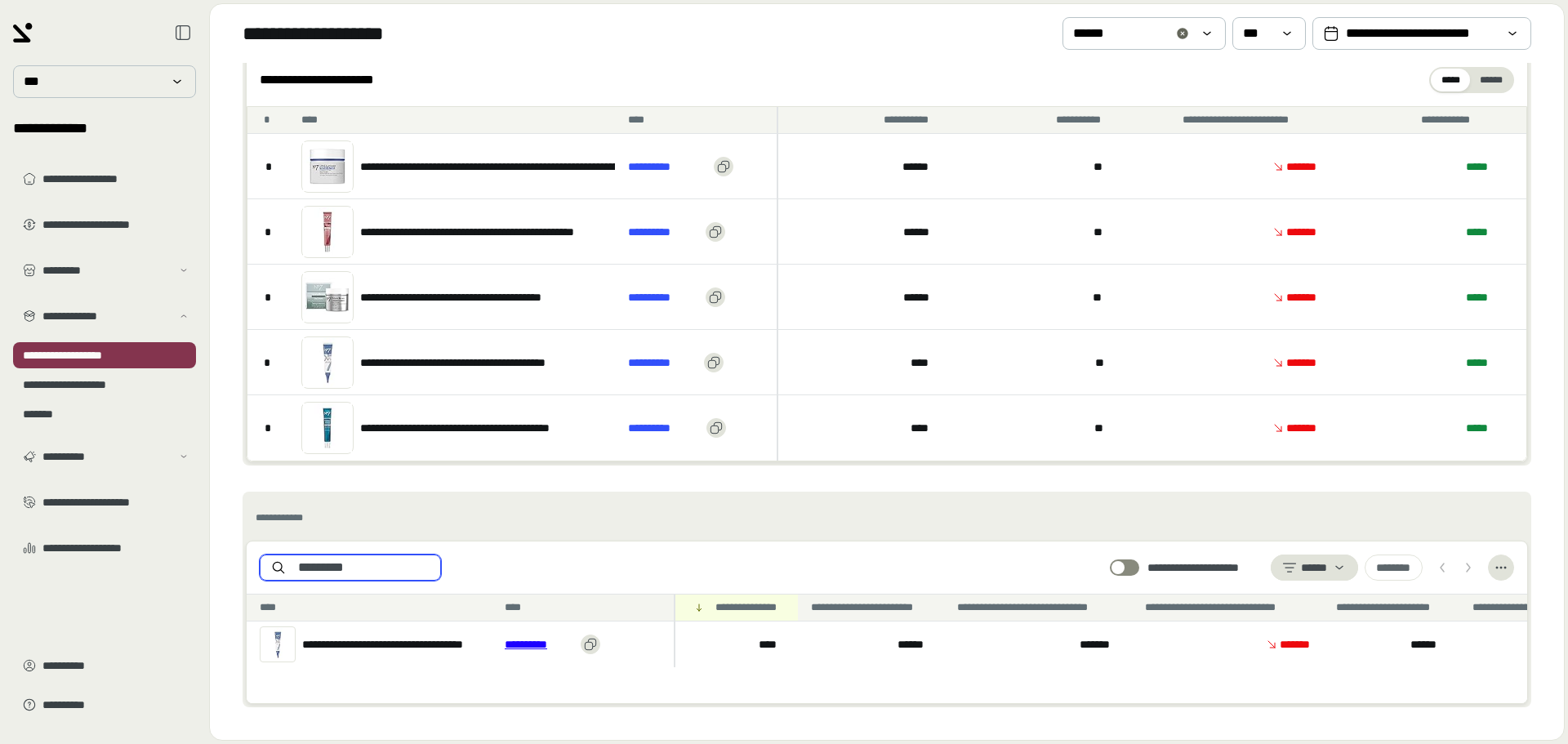 type on "*********" 